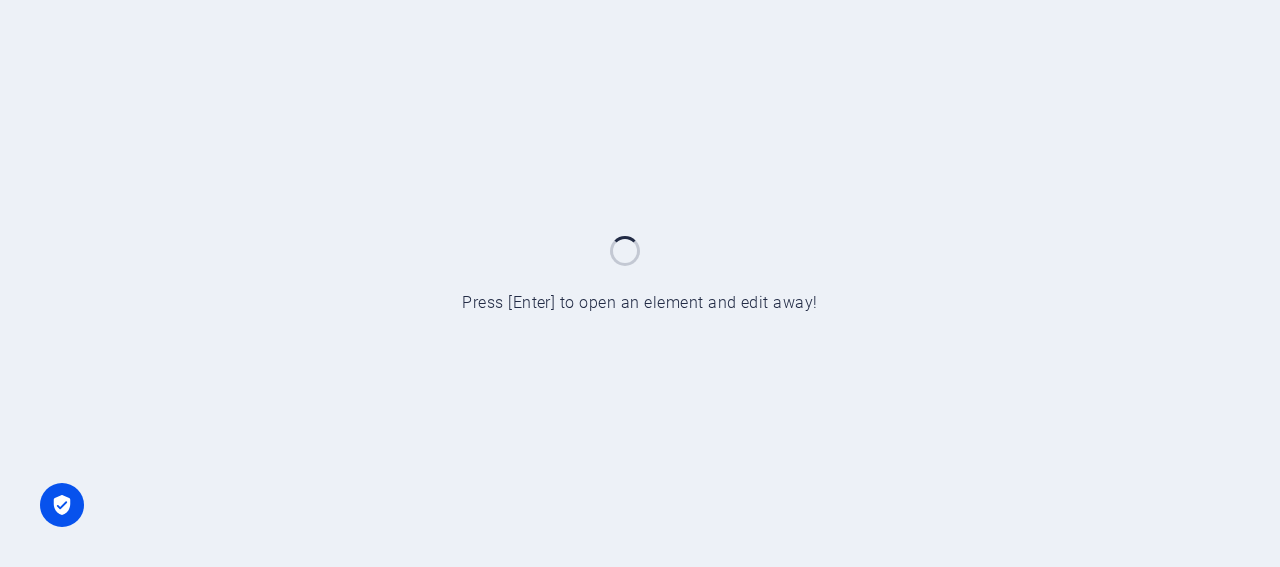 scroll, scrollTop: 0, scrollLeft: 0, axis: both 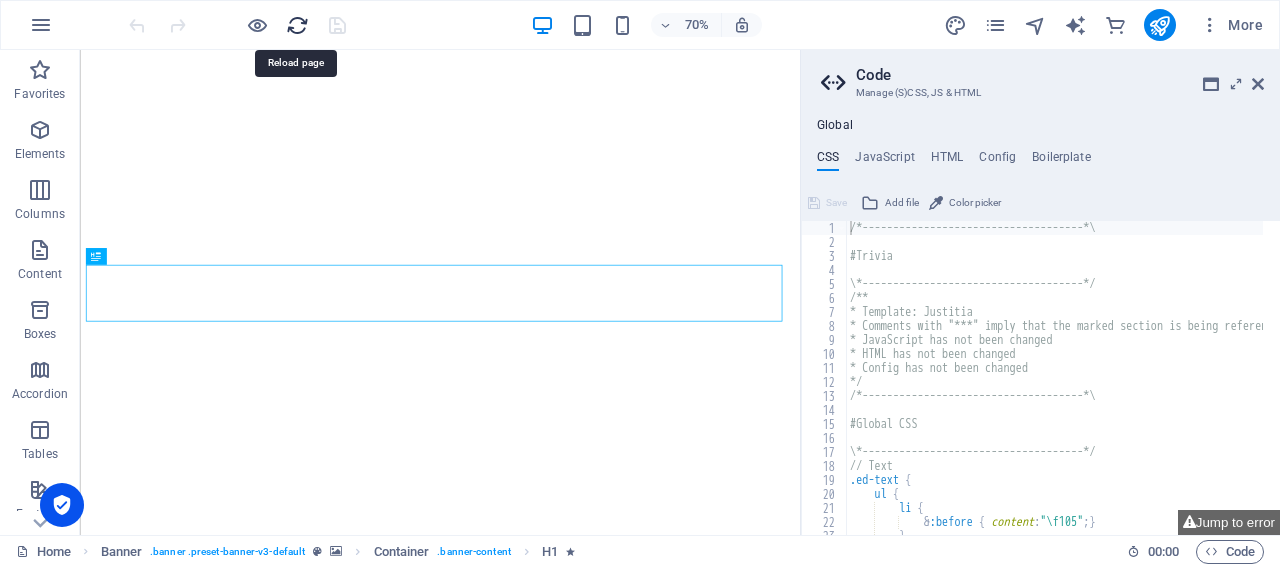 click at bounding box center [297, 25] 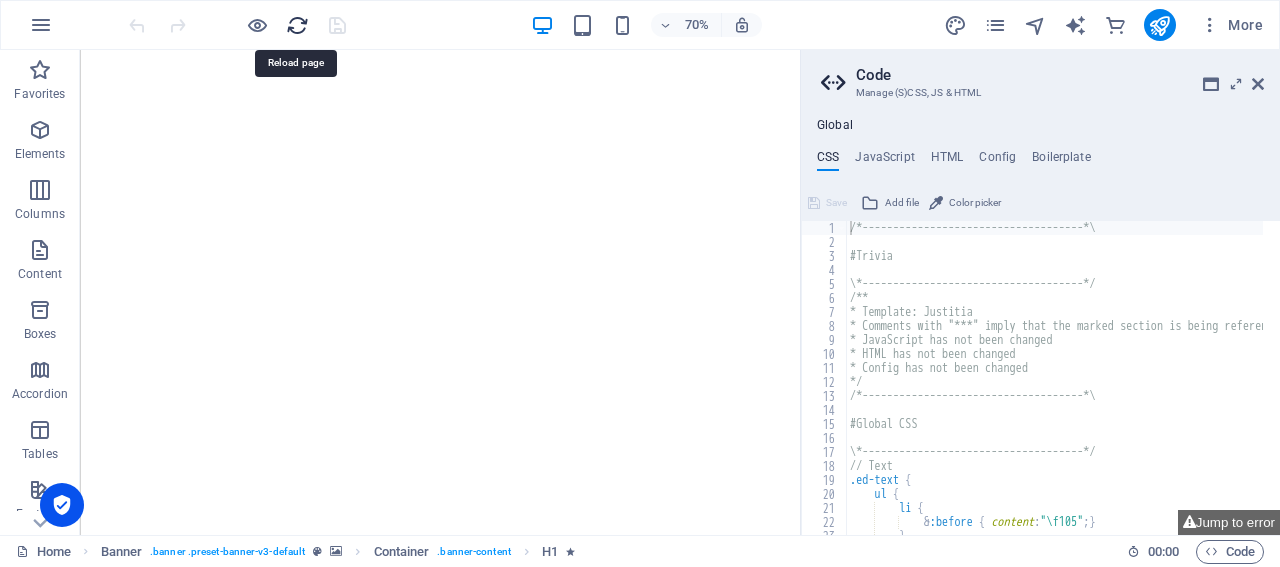 click at bounding box center [297, 25] 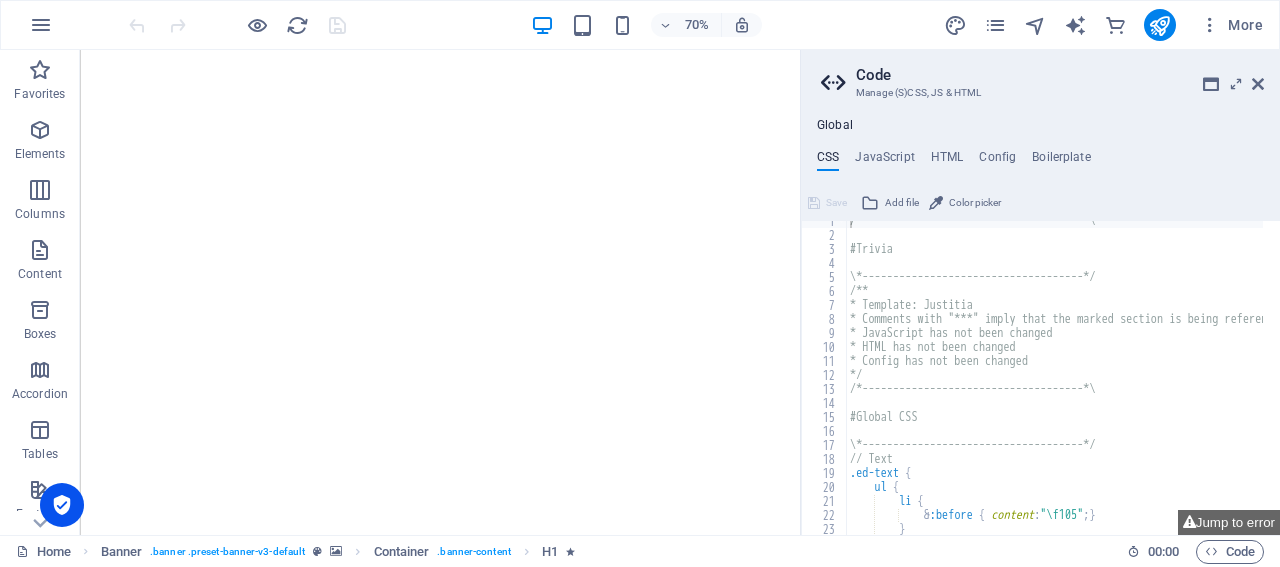 scroll, scrollTop: 0, scrollLeft: 0, axis: both 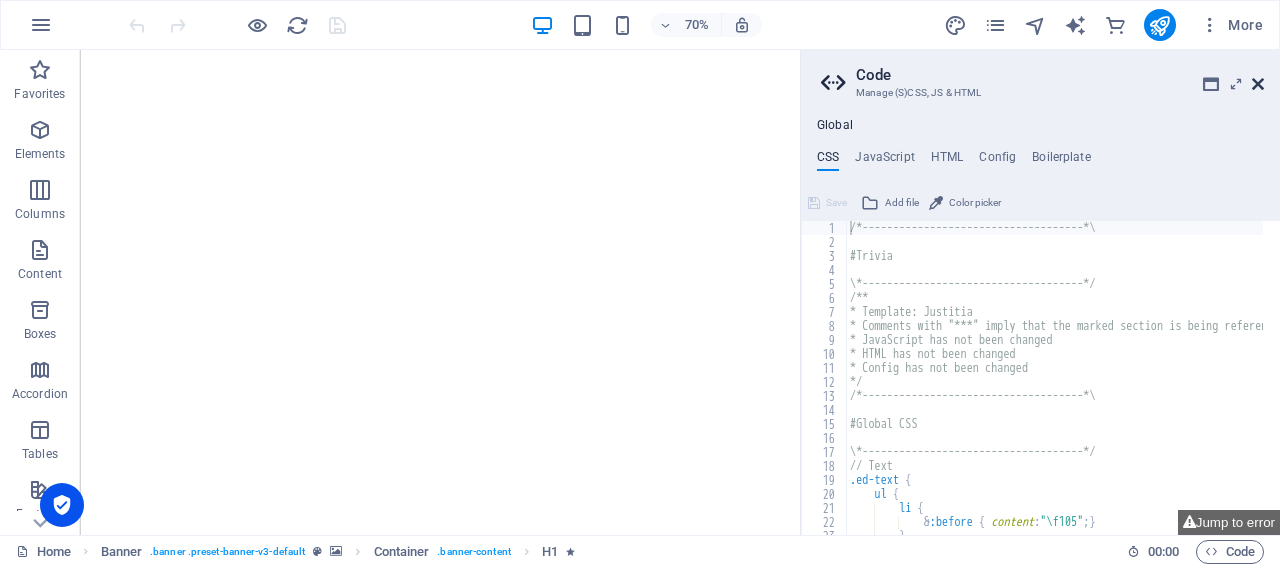 click at bounding box center (1258, 84) 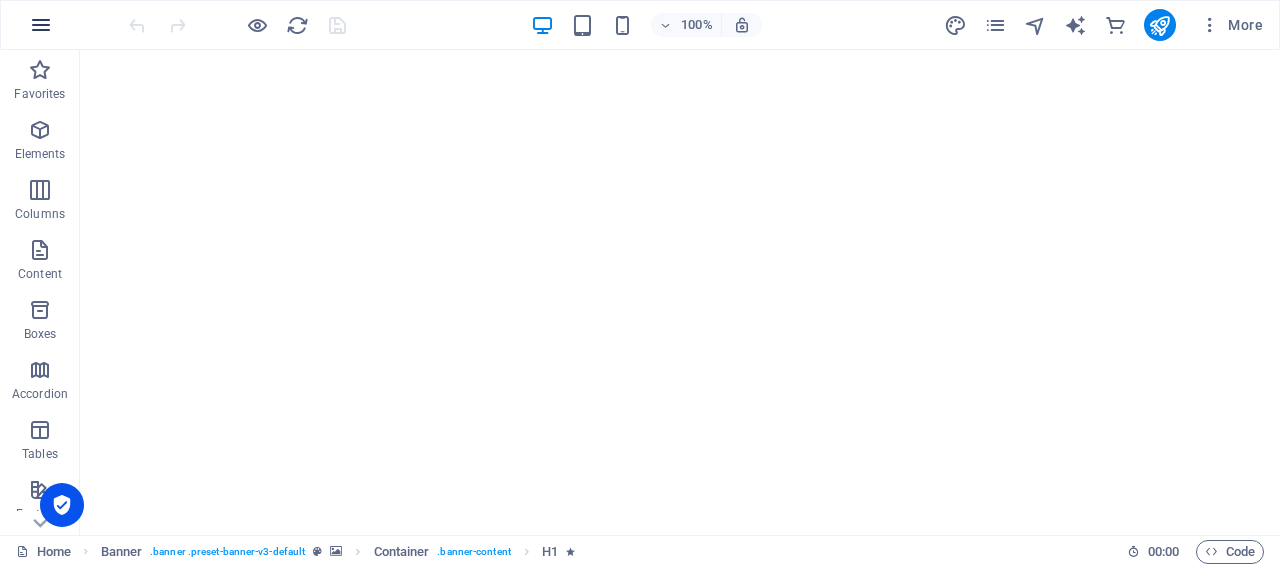 click at bounding box center [41, 25] 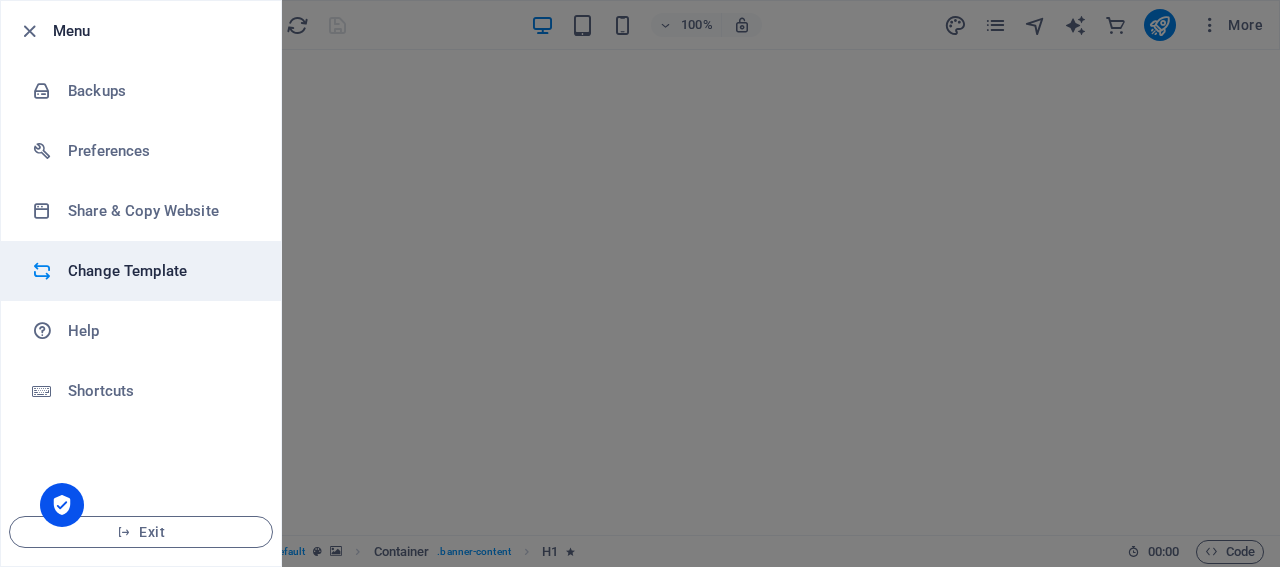 click on "Change Template" at bounding box center (160, 271) 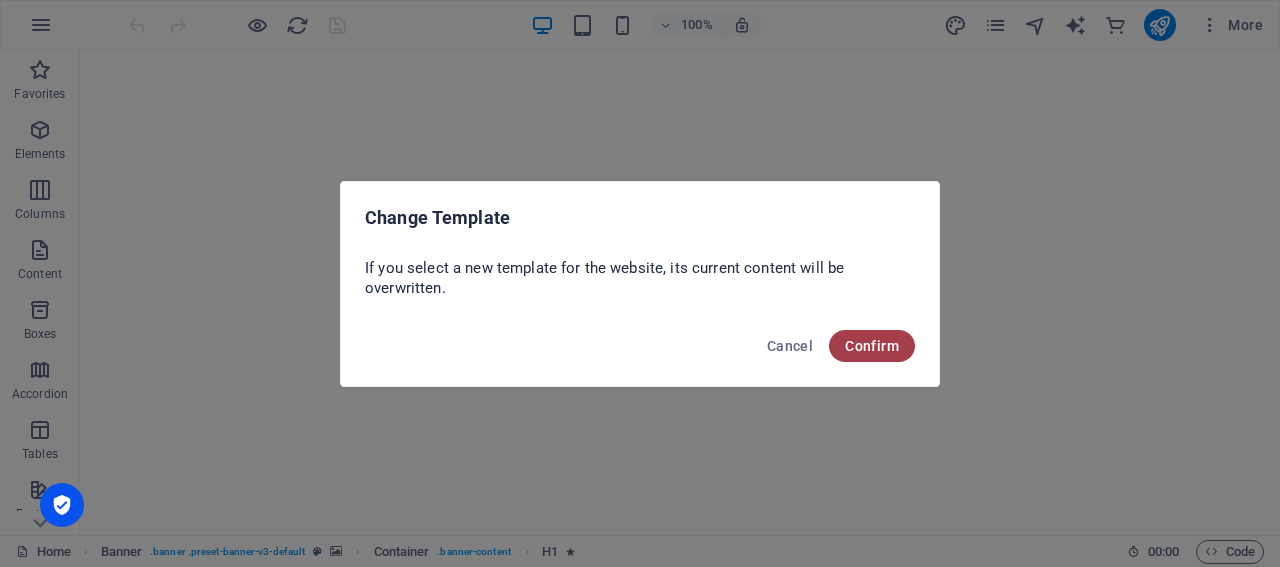 click on "Confirm" at bounding box center [872, 346] 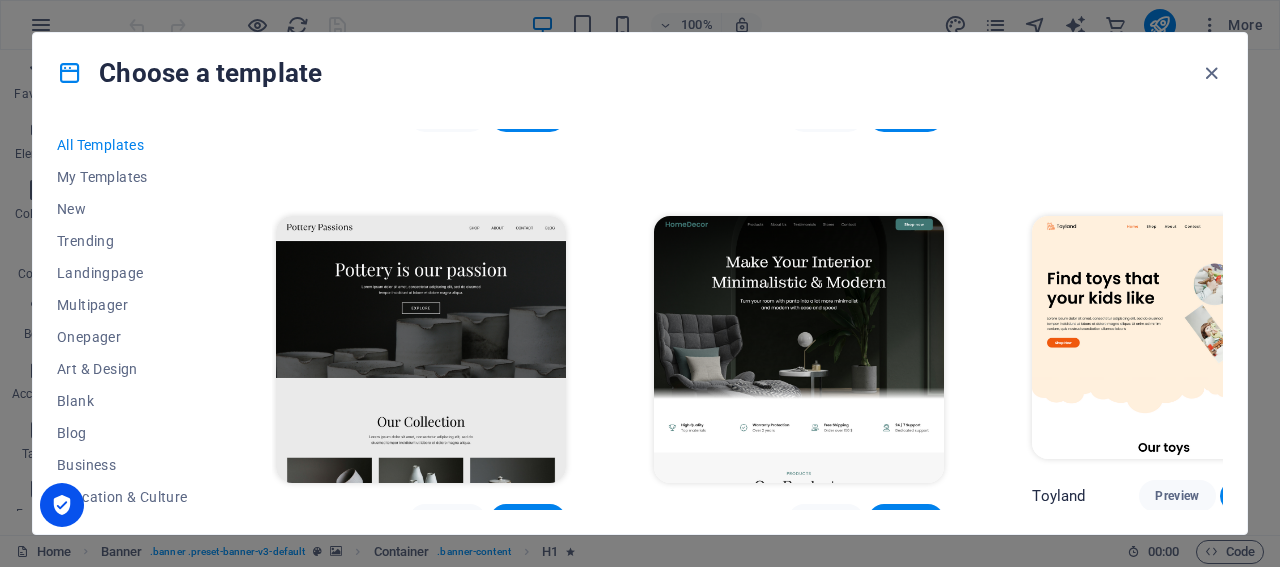 scroll, scrollTop: 368, scrollLeft: 0, axis: vertical 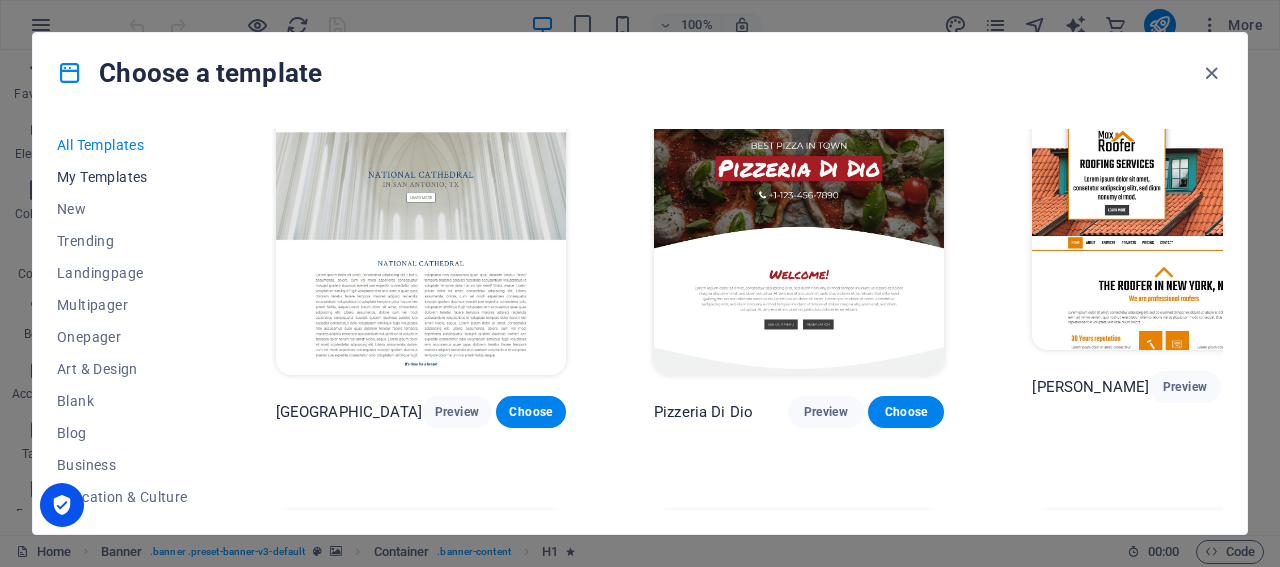 click on "My Templates" at bounding box center [122, 177] 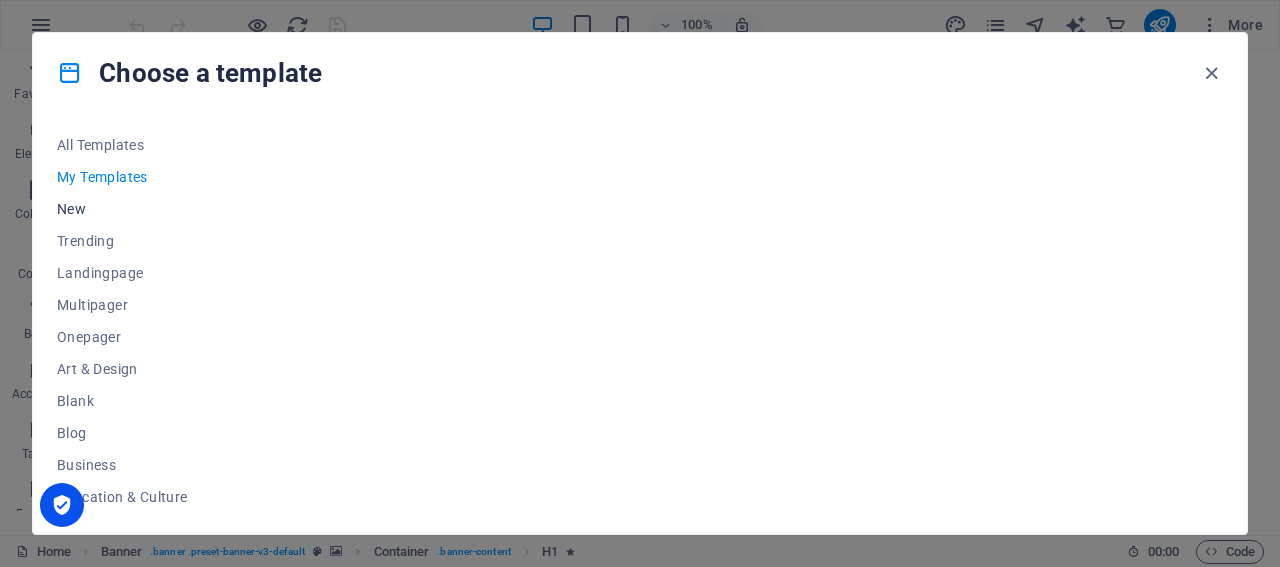 click on "New" at bounding box center [122, 209] 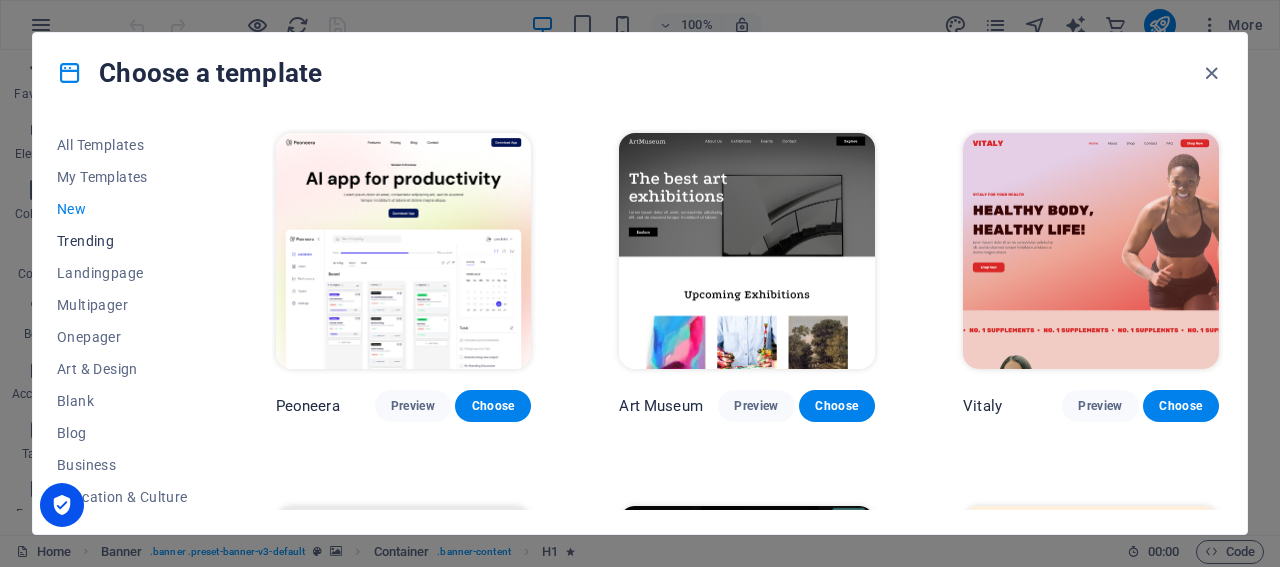 click on "Trending" at bounding box center [122, 241] 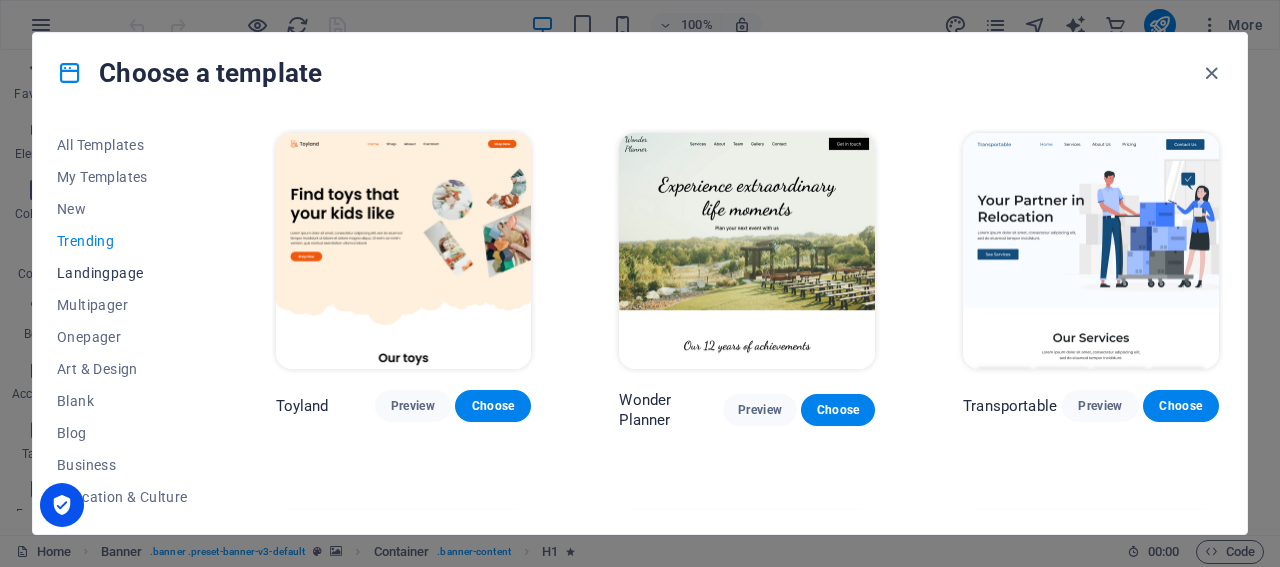 click on "Landingpage" at bounding box center [122, 273] 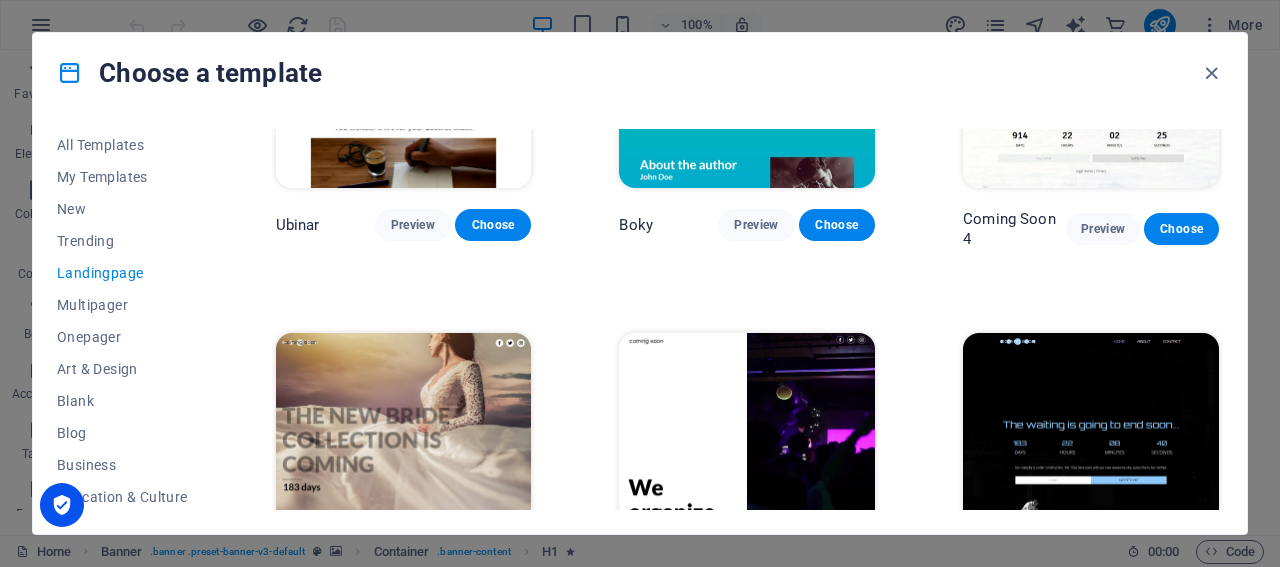 scroll, scrollTop: 2813, scrollLeft: 0, axis: vertical 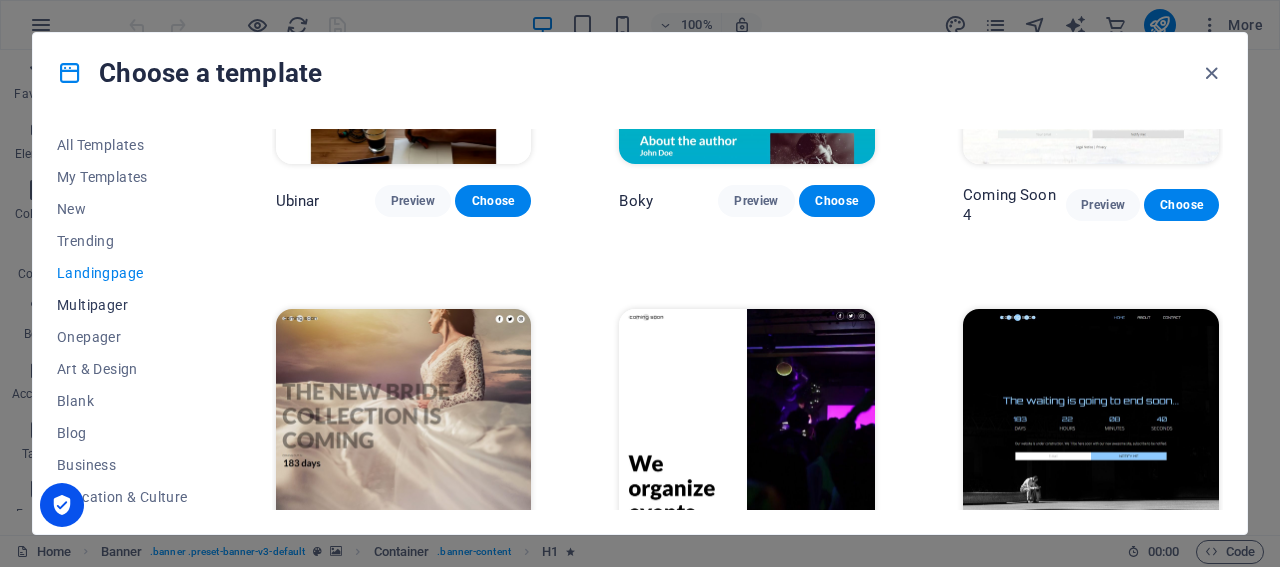 click on "Multipager" at bounding box center (122, 305) 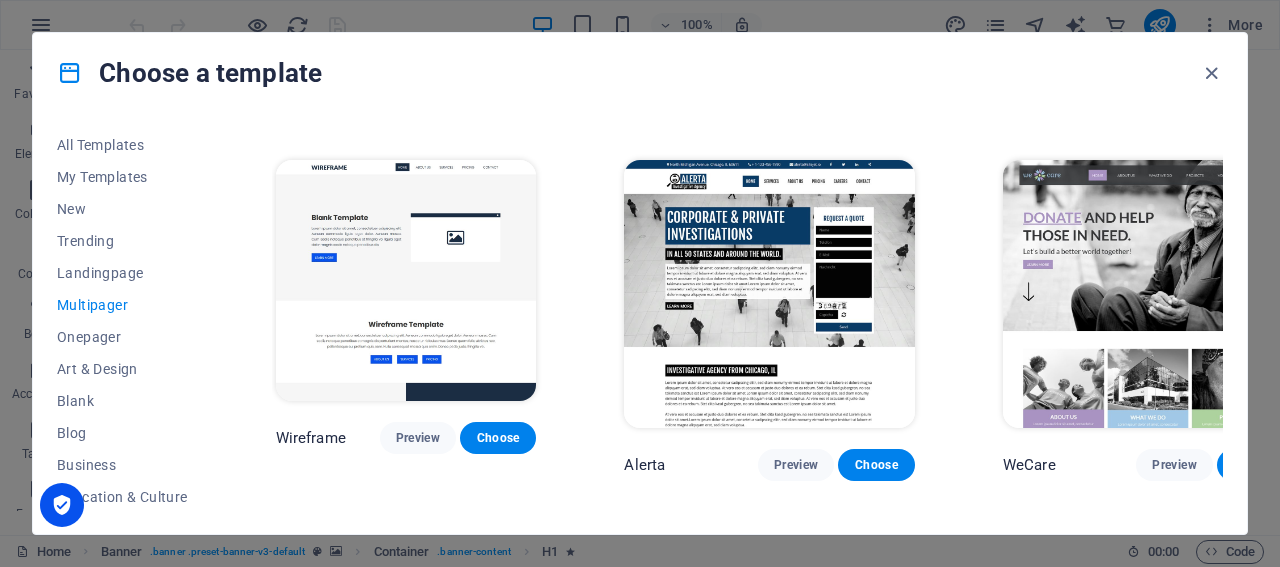scroll, scrollTop: 6084, scrollLeft: 0, axis: vertical 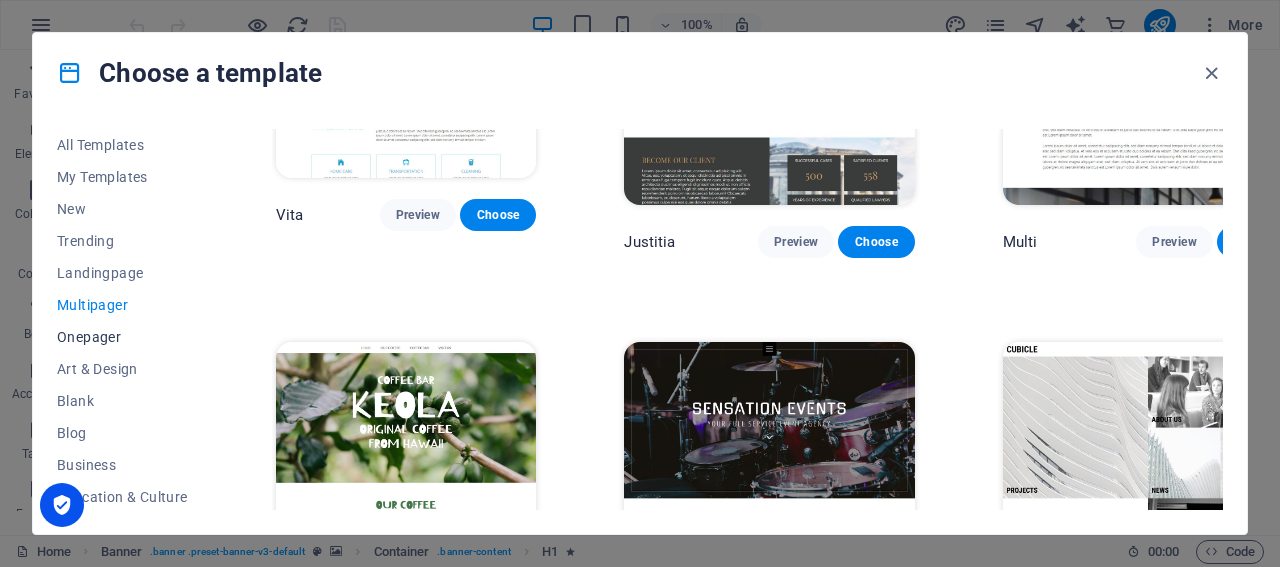 click on "Onepager" at bounding box center [122, 337] 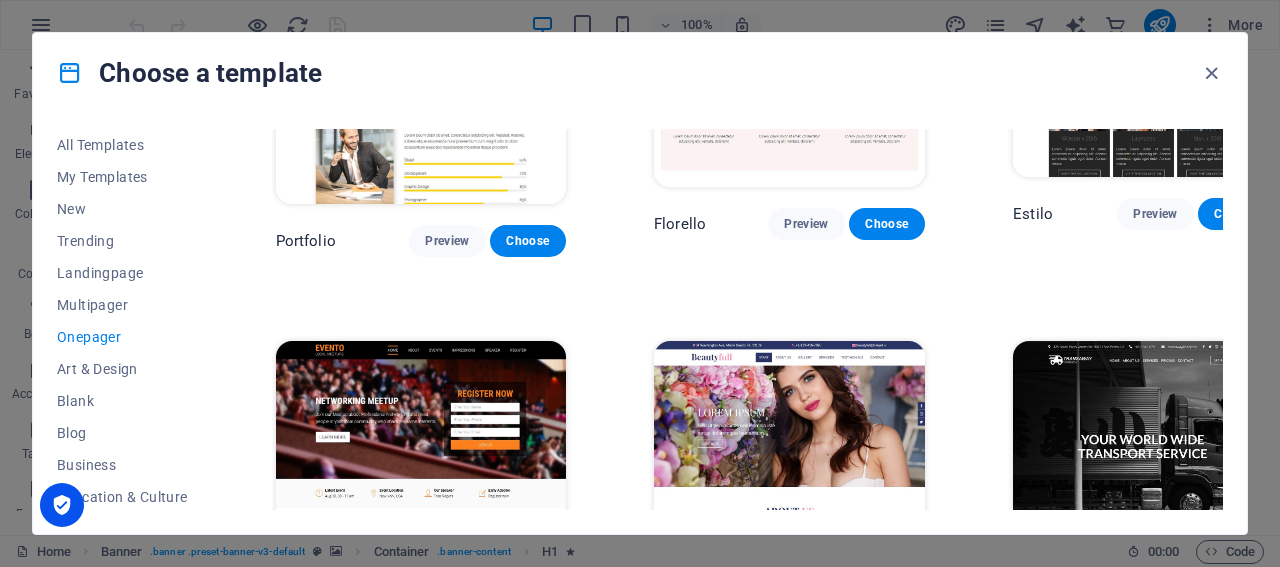scroll, scrollTop: 8299, scrollLeft: 0, axis: vertical 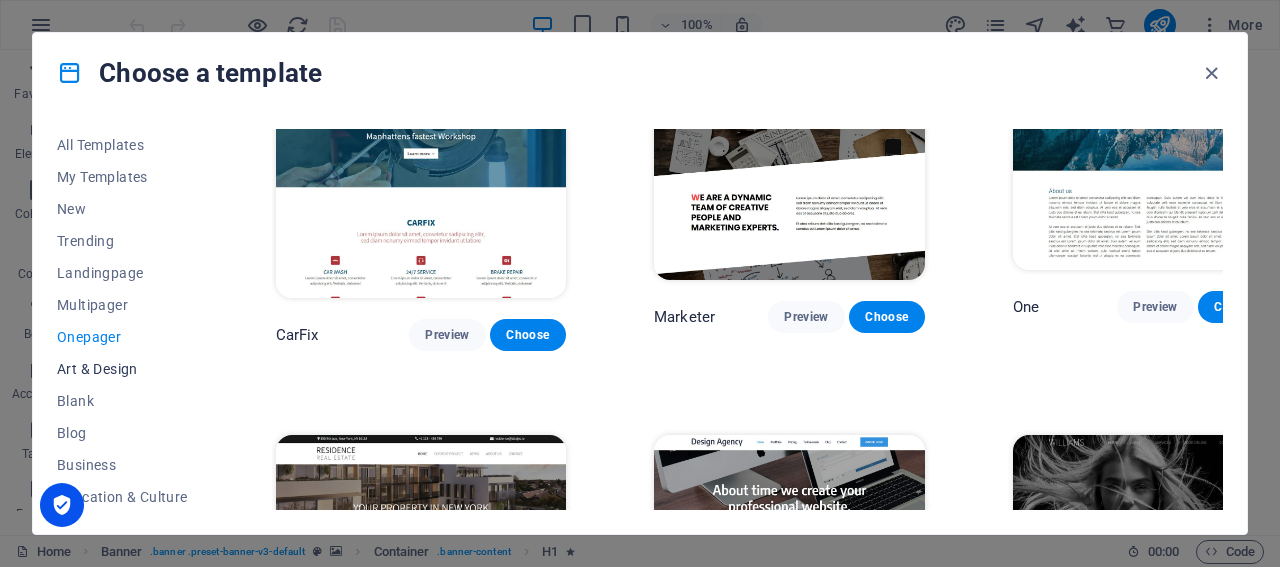 click on "Art & Design" at bounding box center [122, 369] 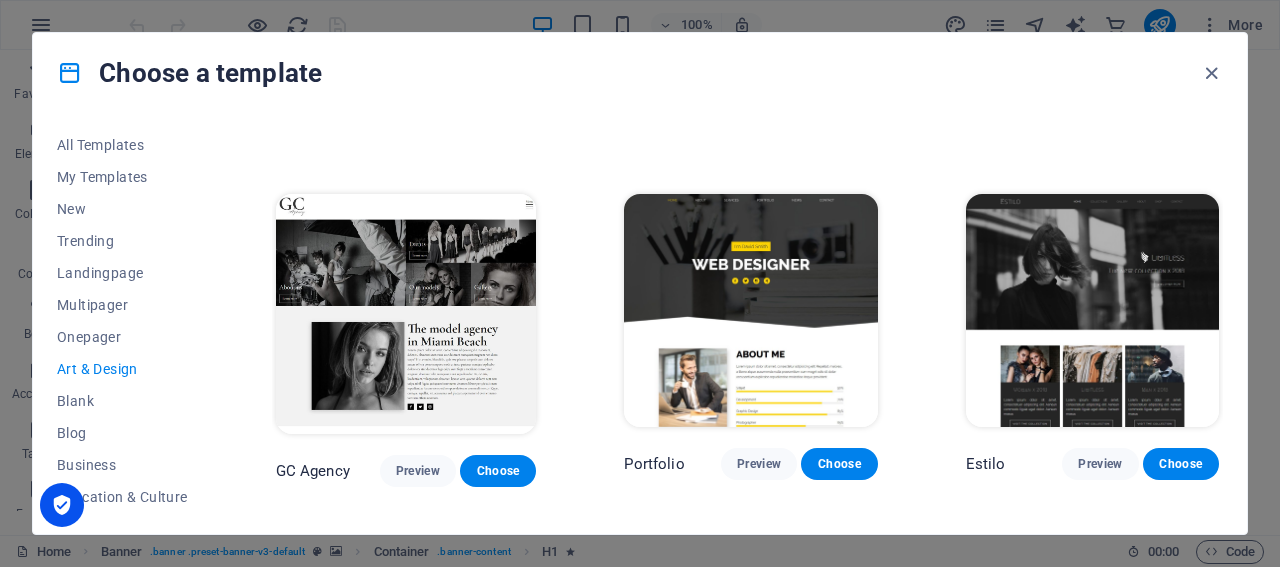 scroll, scrollTop: 1071, scrollLeft: 0, axis: vertical 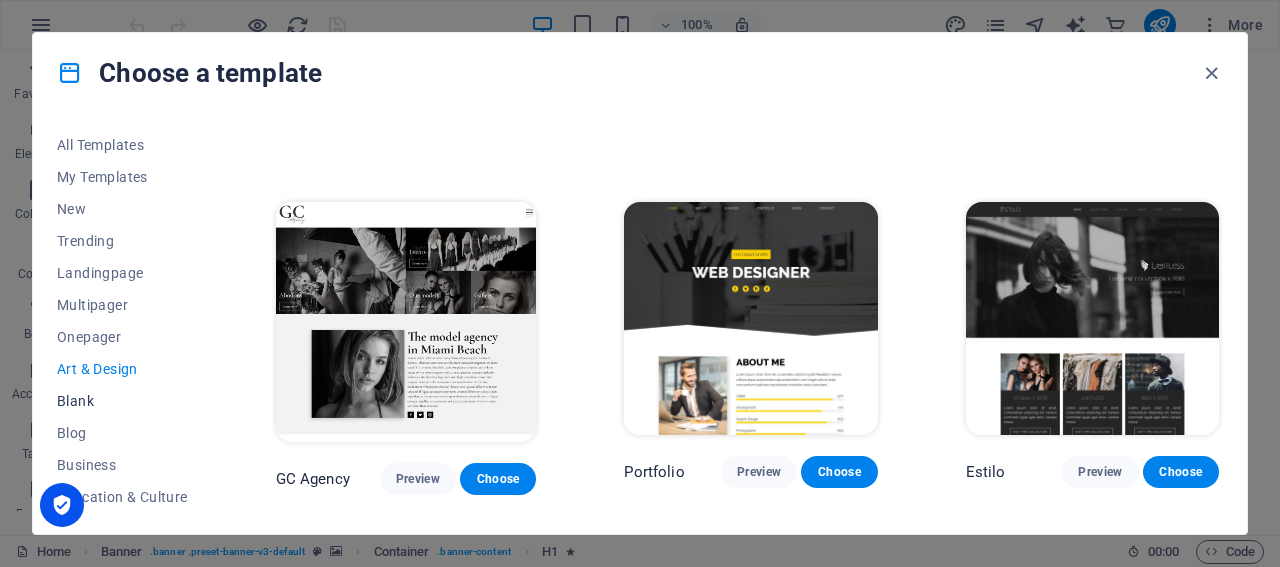 click on "Blank" at bounding box center [122, 401] 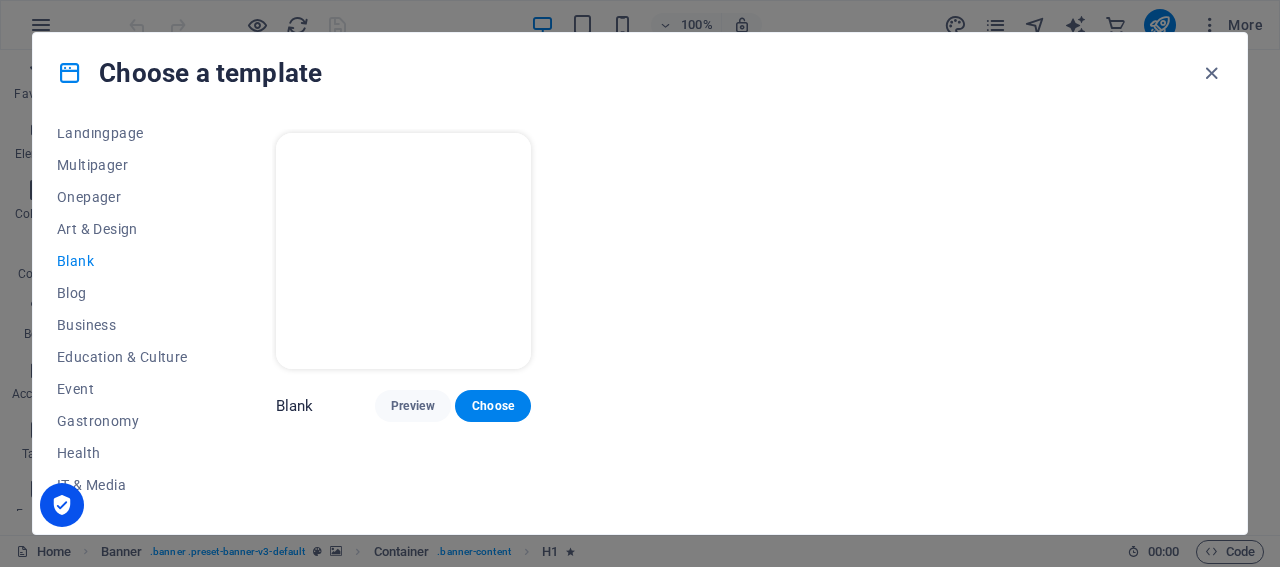 scroll, scrollTop: 149, scrollLeft: 0, axis: vertical 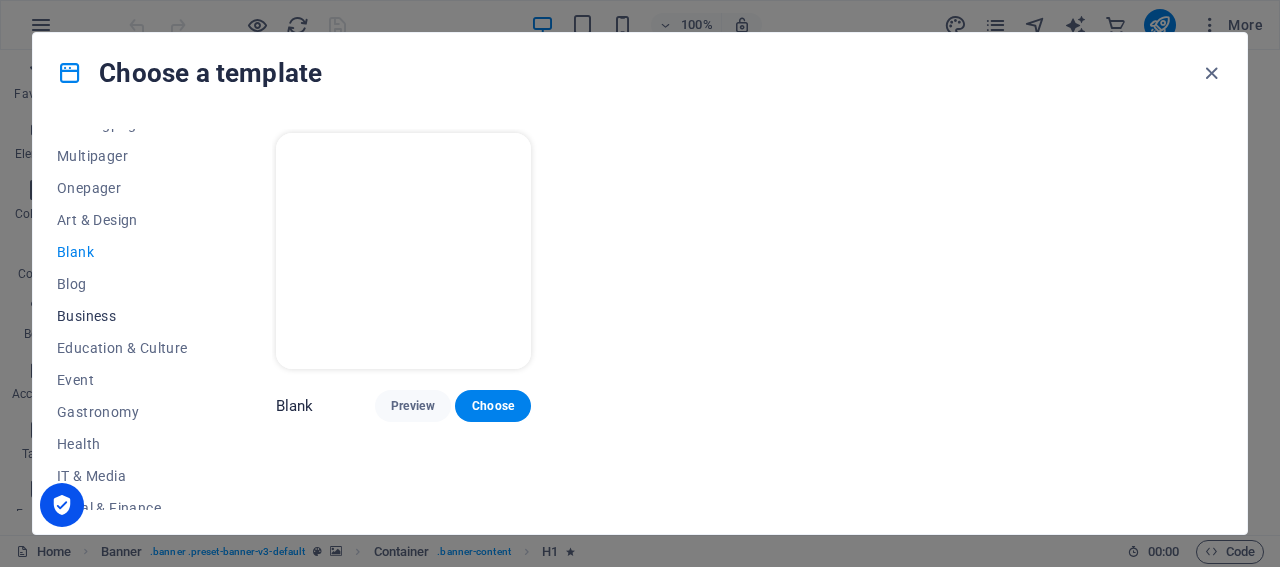click on "Business" at bounding box center [122, 316] 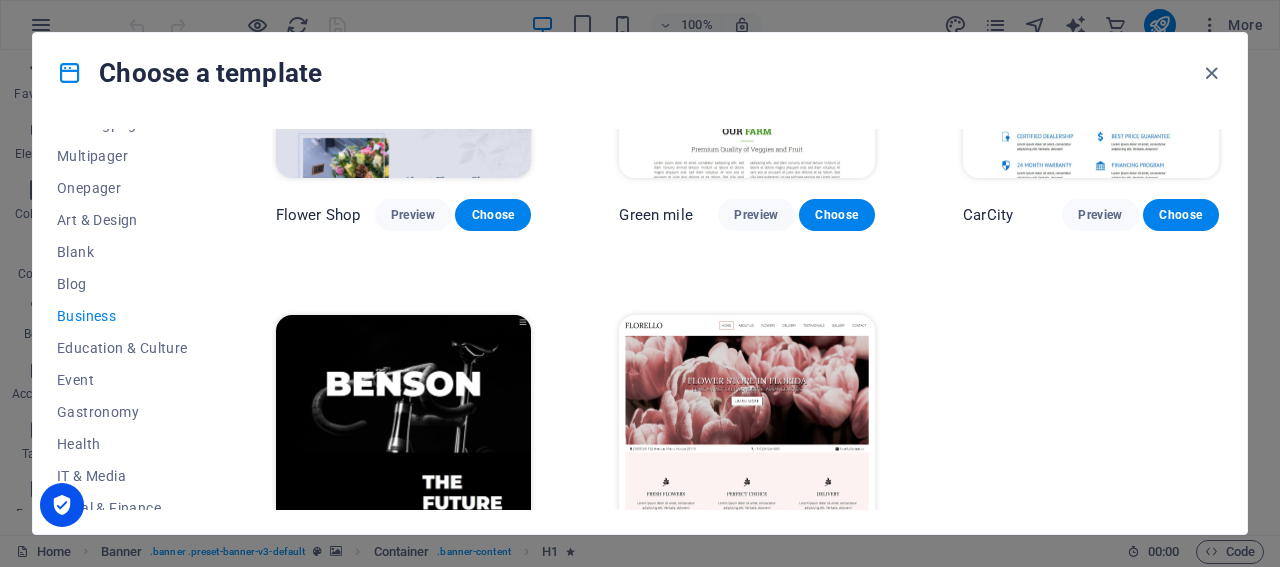 scroll, scrollTop: 633, scrollLeft: 0, axis: vertical 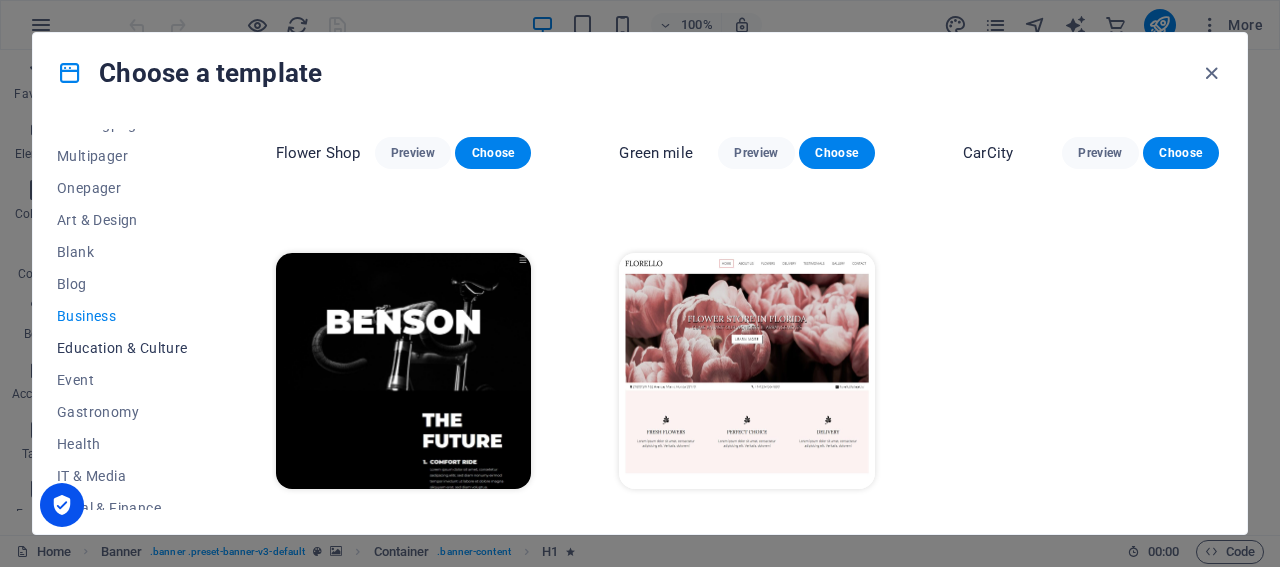 click on "Education & Culture" at bounding box center (122, 348) 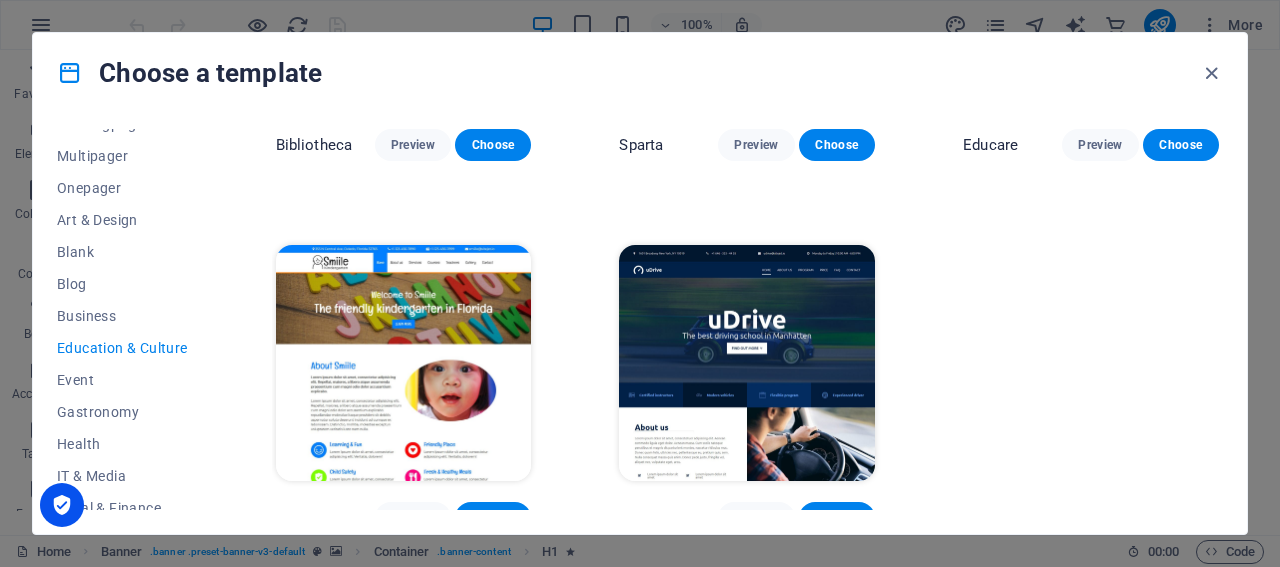 scroll, scrollTop: 625, scrollLeft: 0, axis: vertical 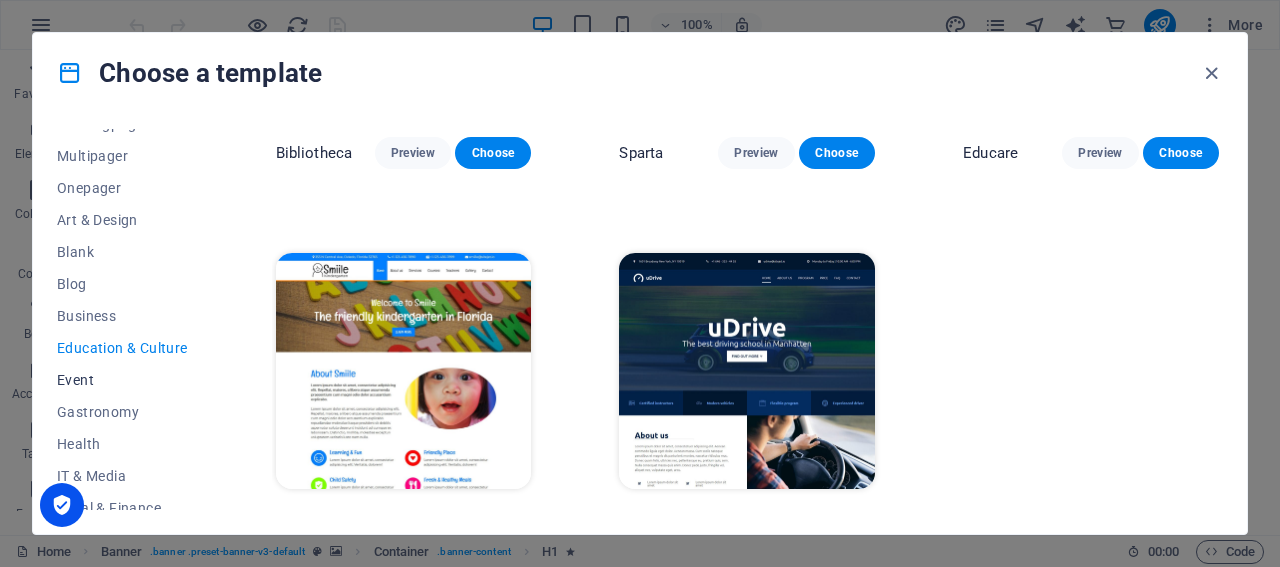 click on "Event" at bounding box center [122, 380] 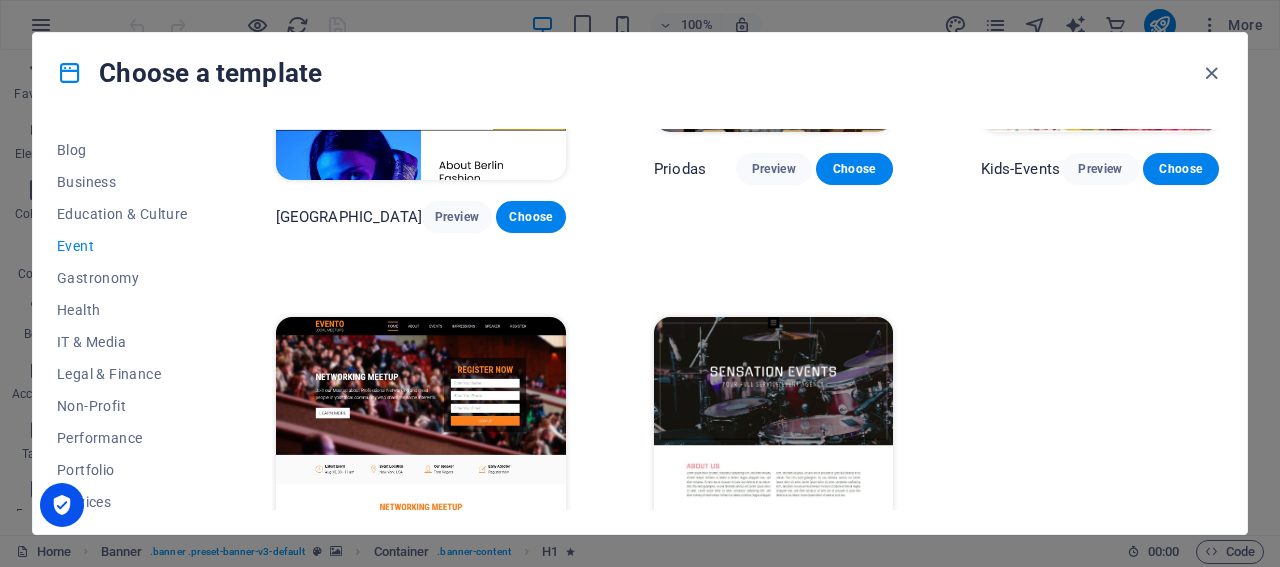scroll, scrollTop: 286, scrollLeft: 0, axis: vertical 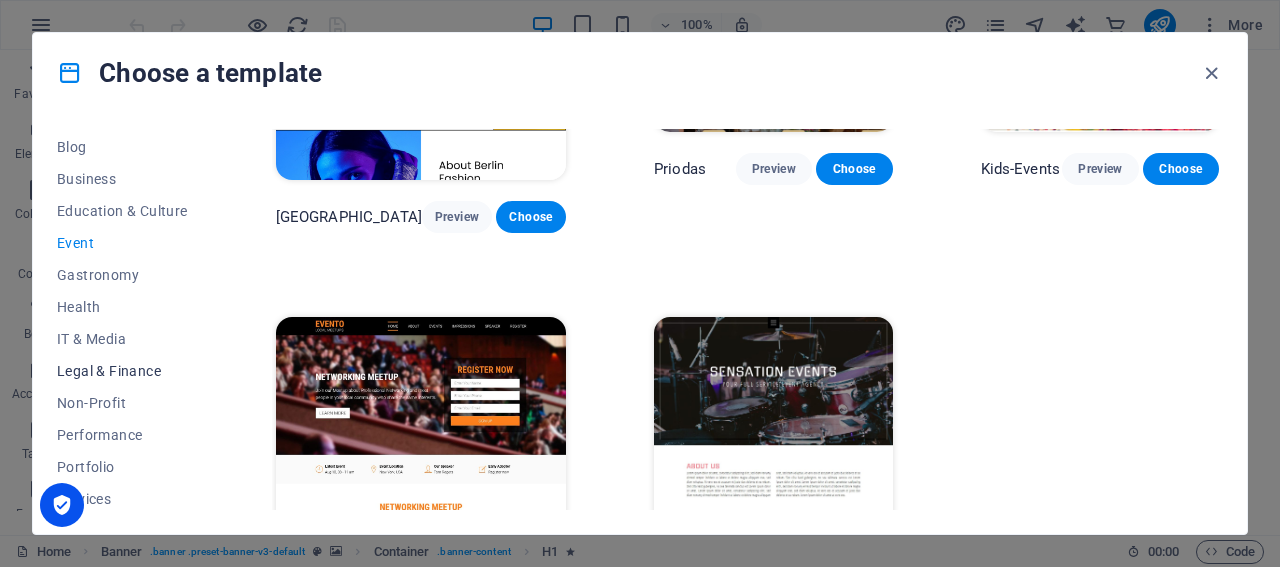 click on "Legal & Finance" at bounding box center (122, 371) 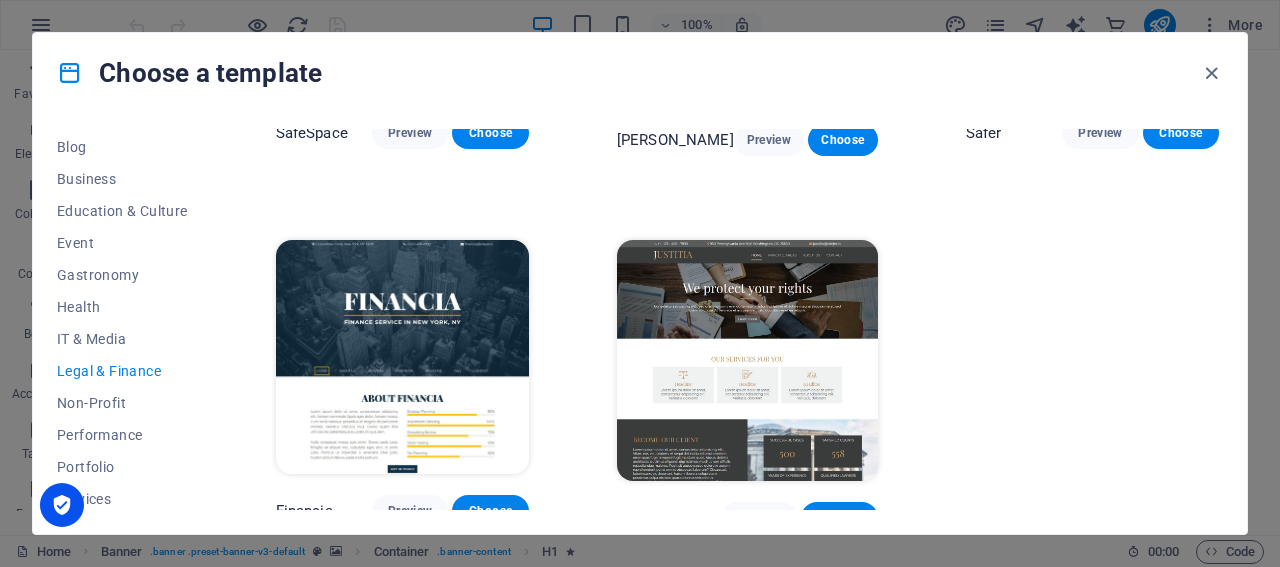 click at bounding box center (747, 360) 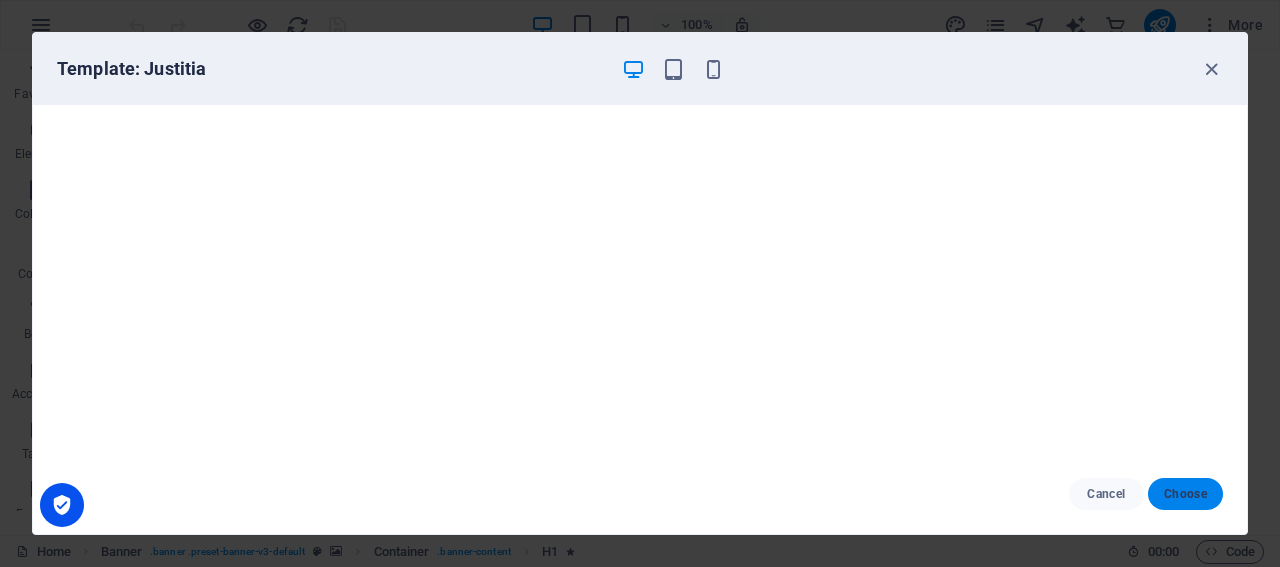 click on "Choose" at bounding box center [1185, 494] 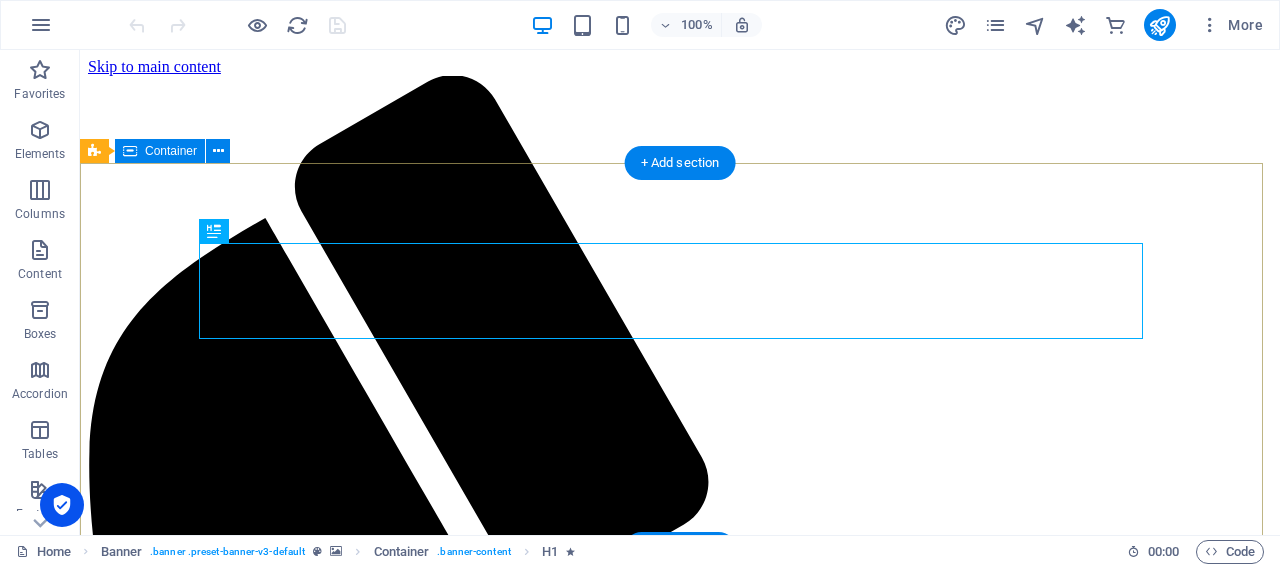 scroll, scrollTop: 0, scrollLeft: 0, axis: both 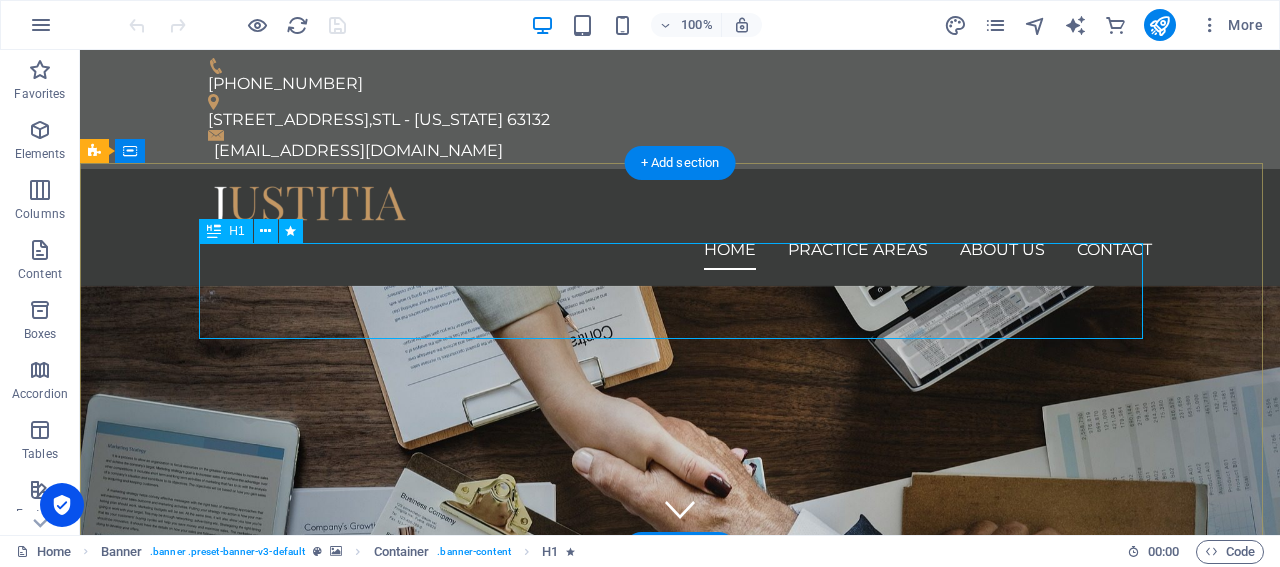 click on "We protect your rights" at bounding box center (680, 800) 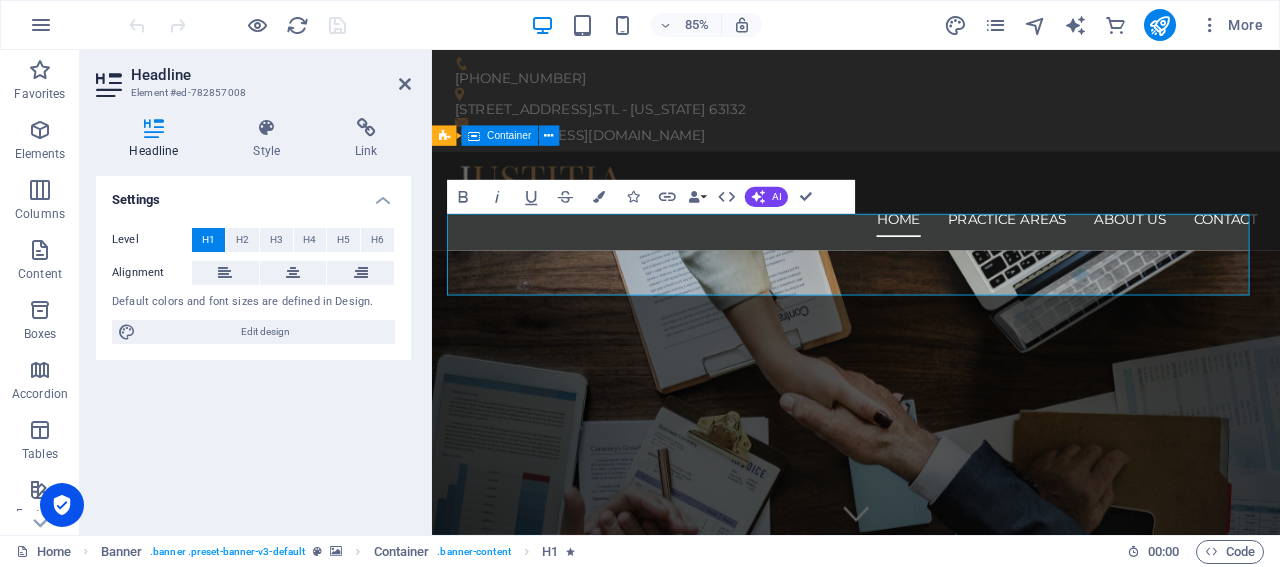 type 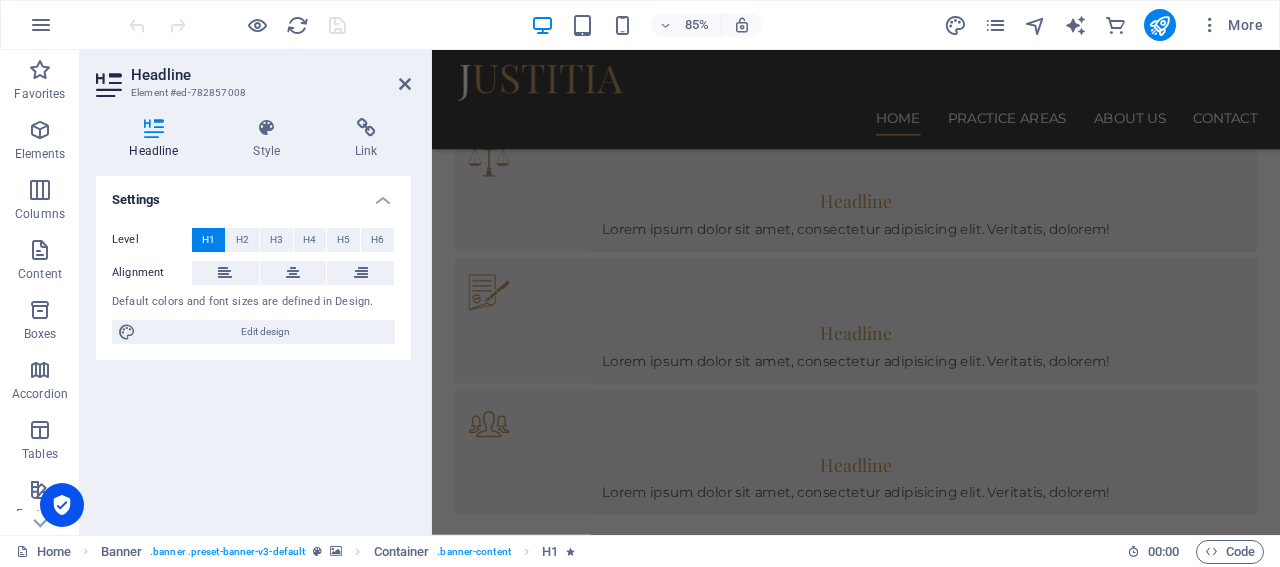 scroll, scrollTop: 1221, scrollLeft: 0, axis: vertical 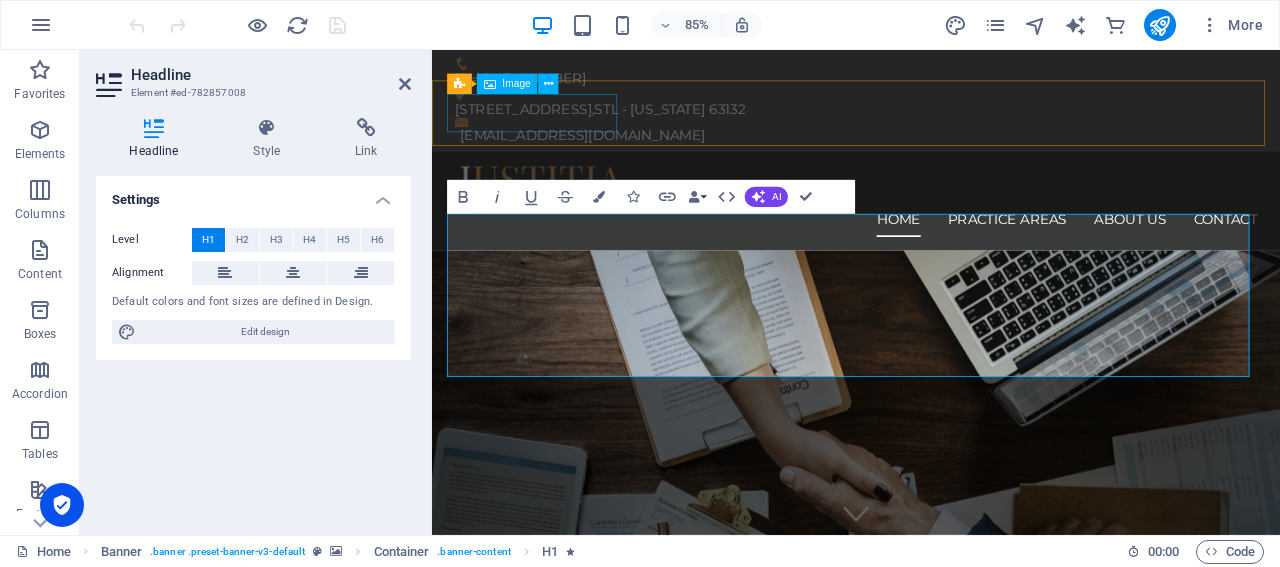 click at bounding box center (931, 207) 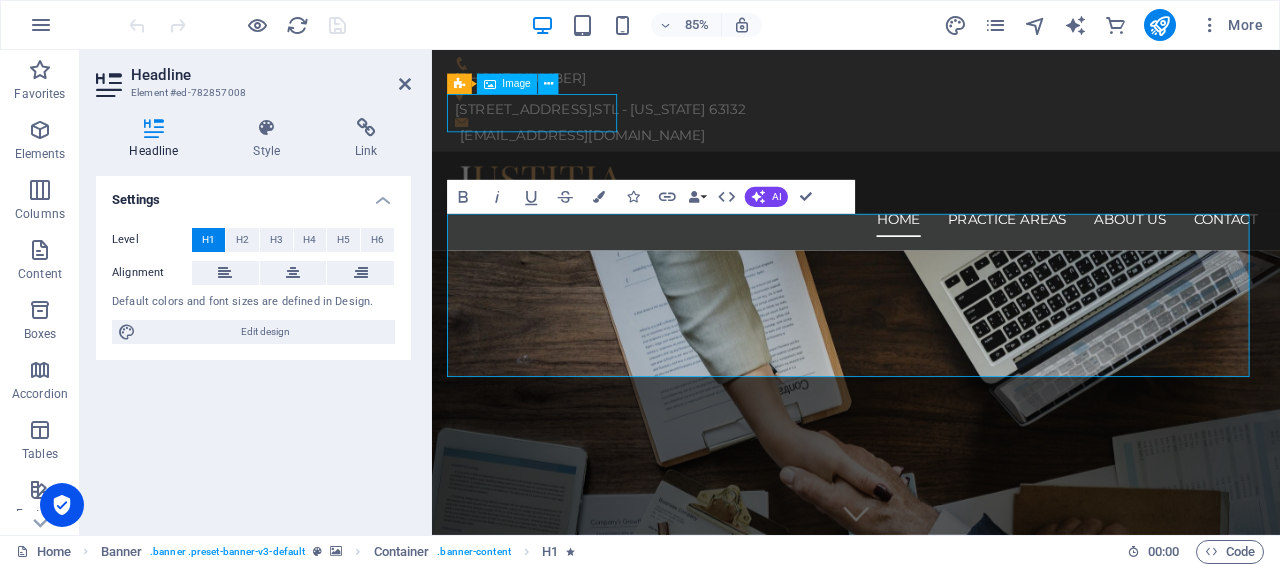click at bounding box center [931, 207] 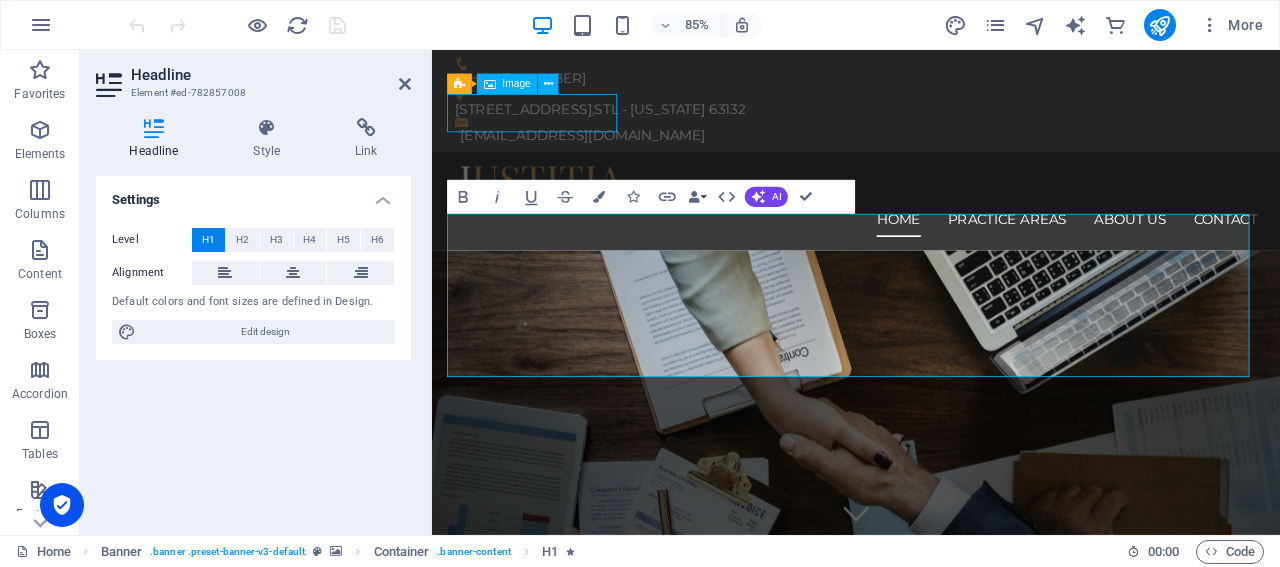 select on "px" 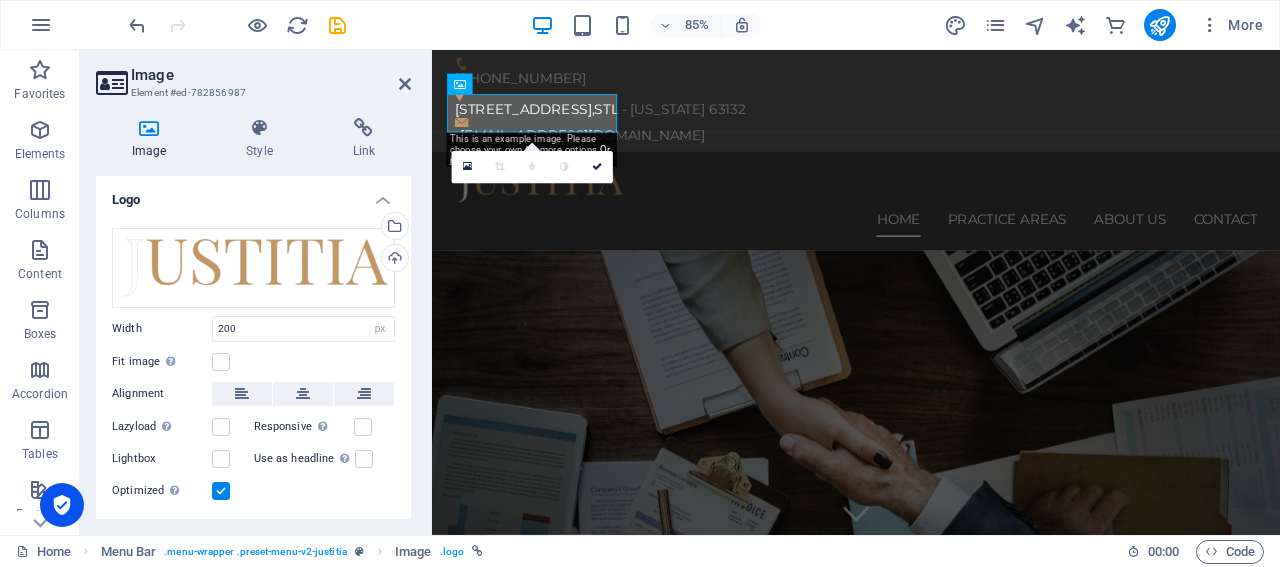click on "Image" at bounding box center [153, 139] 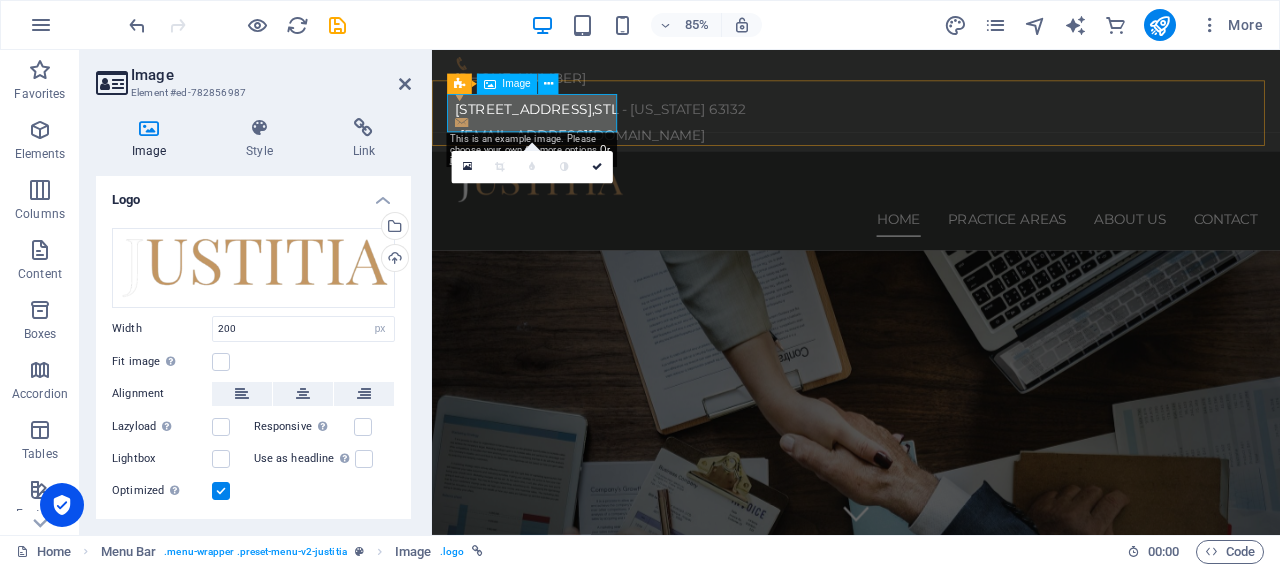 click at bounding box center (931, 207) 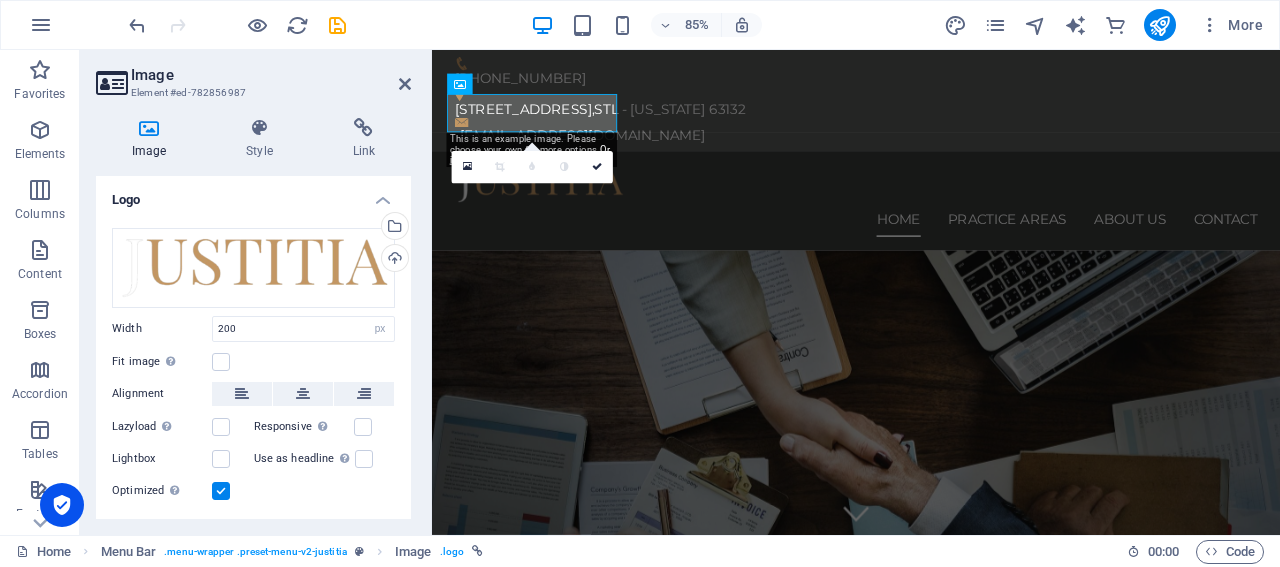 click at bounding box center (149, 128) 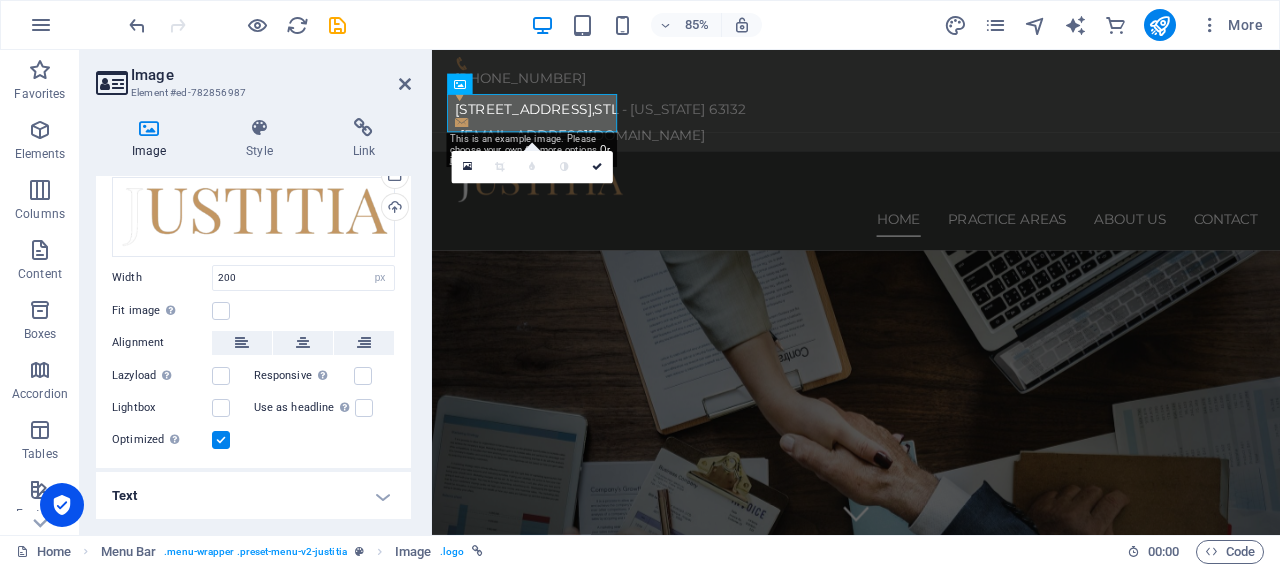 scroll, scrollTop: 0, scrollLeft: 0, axis: both 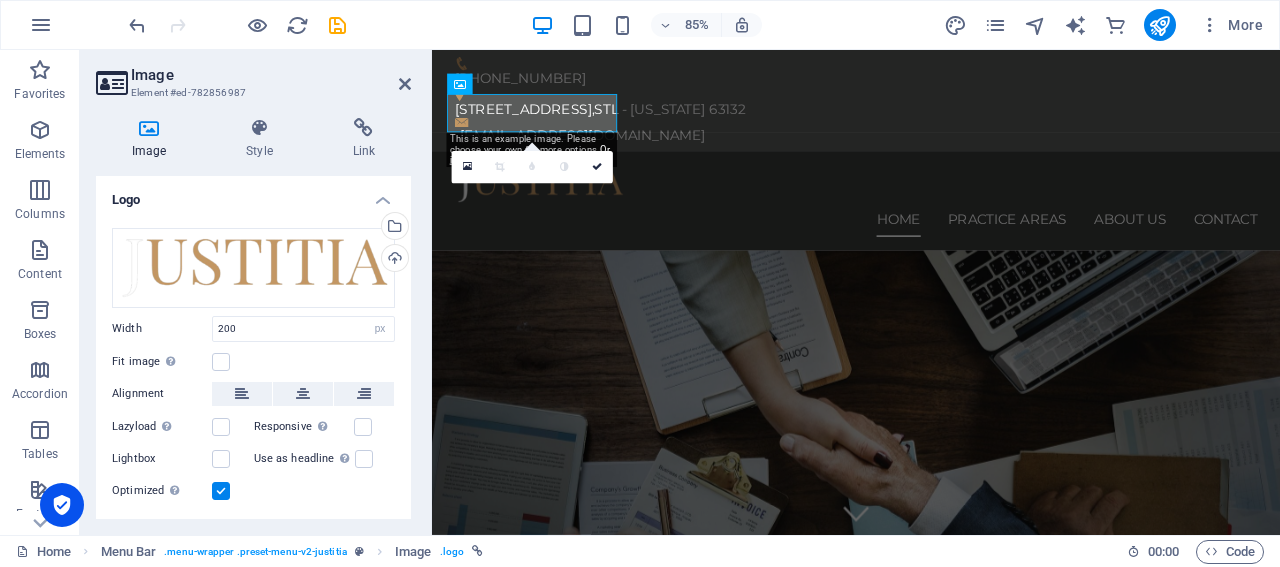 click on "Image" at bounding box center (153, 139) 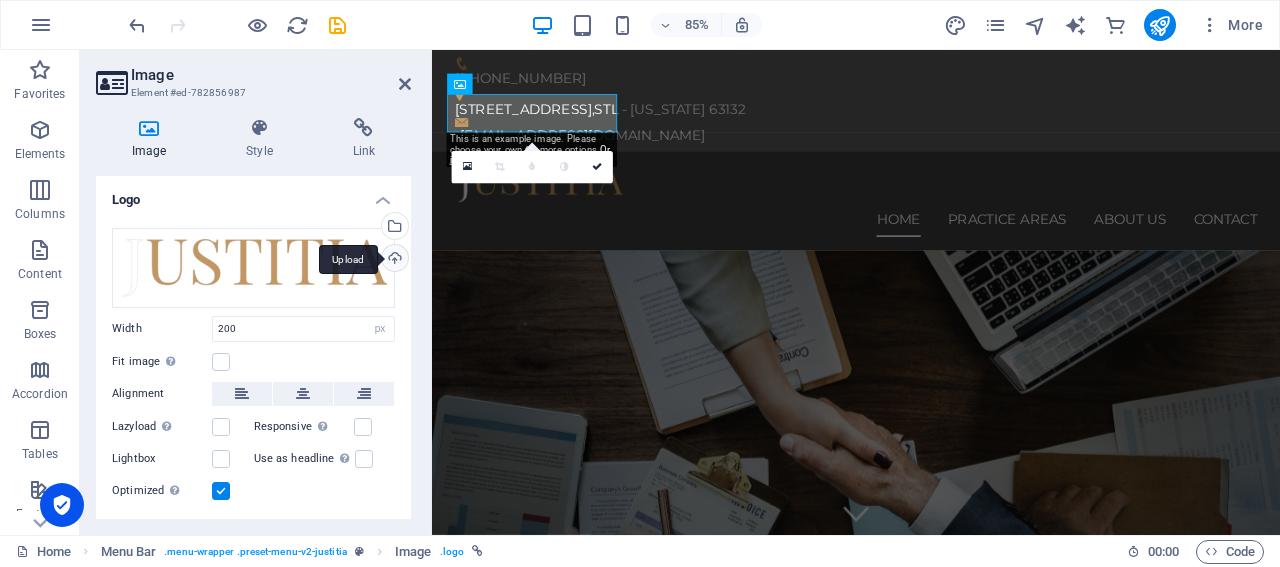 click on "Upload" at bounding box center [393, 260] 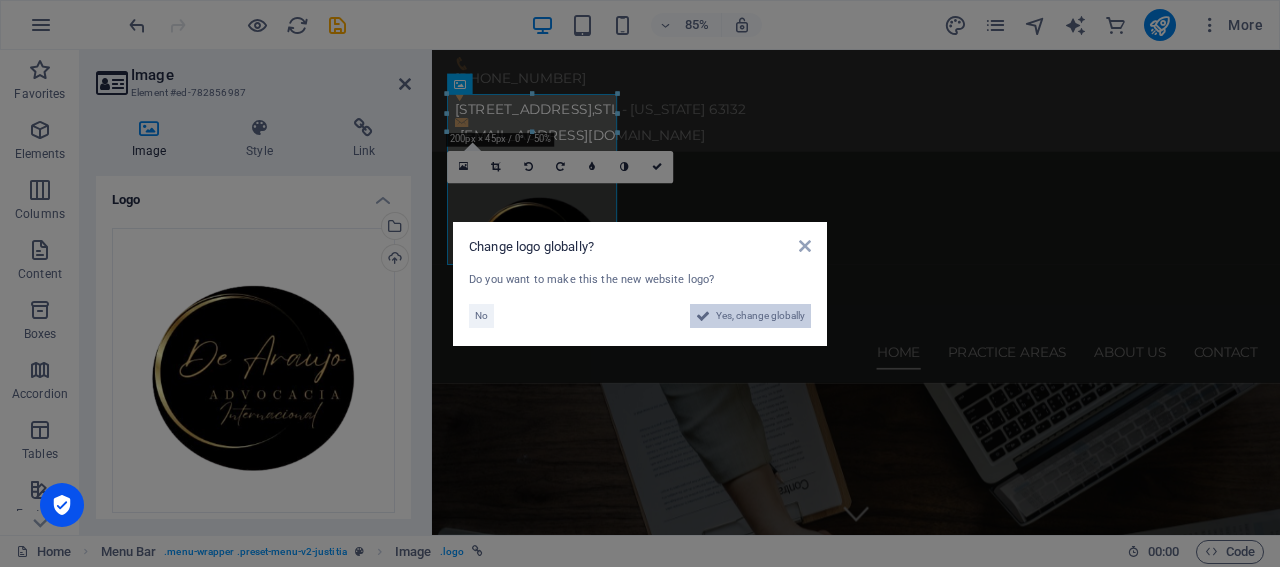 click on "Yes, change globally" at bounding box center (760, 316) 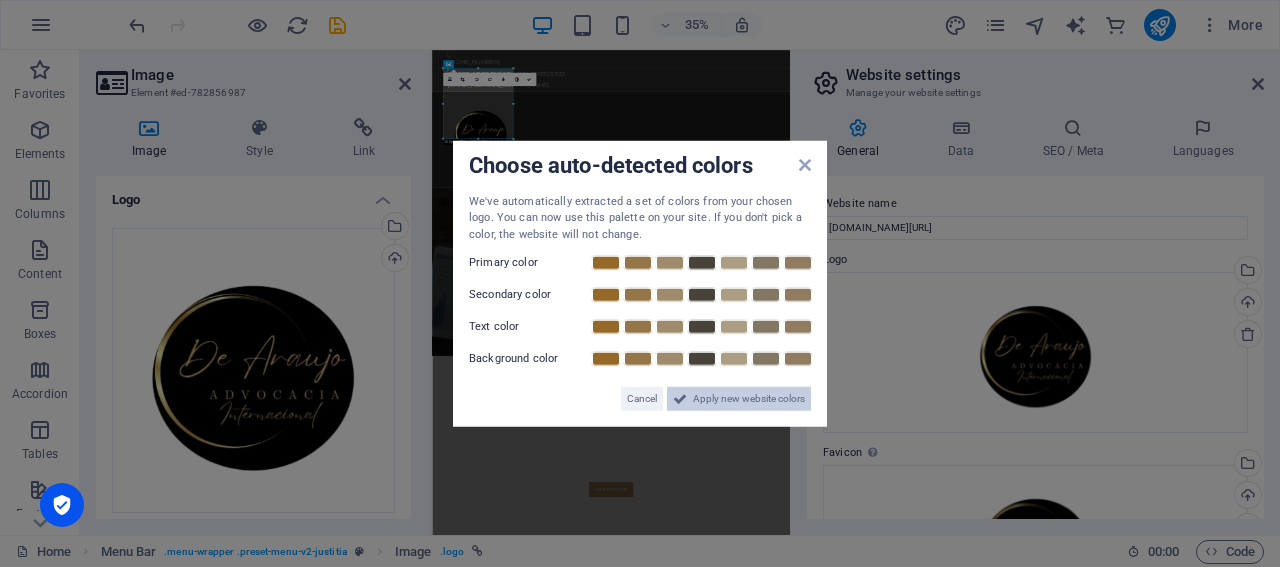 click on "Apply new website colors" at bounding box center (749, 399) 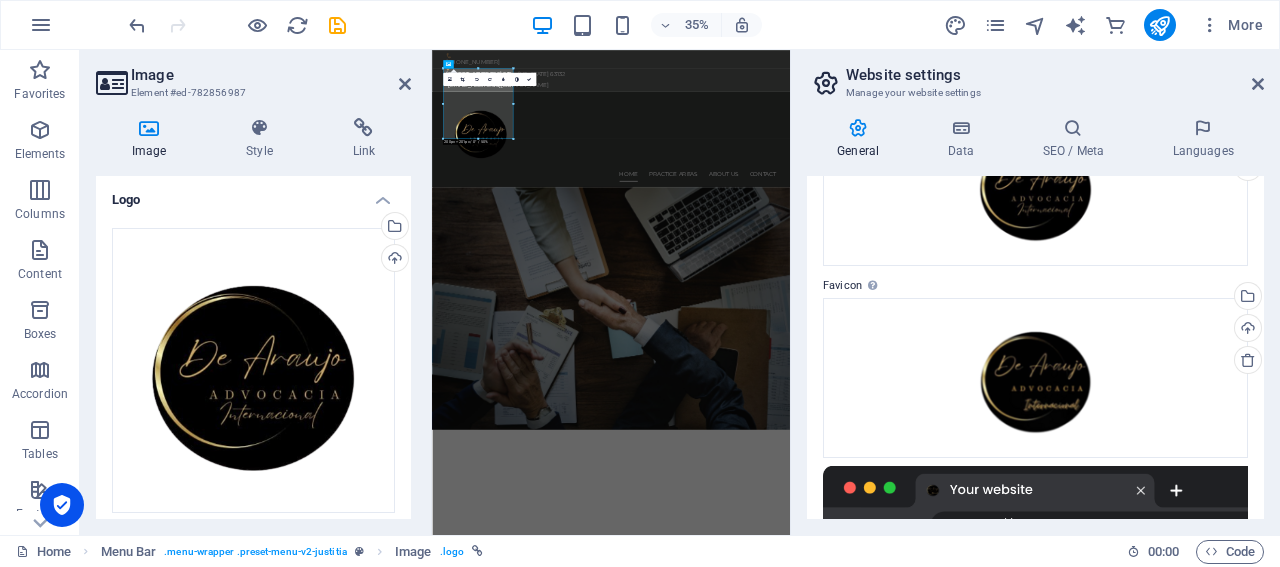 scroll, scrollTop: 113, scrollLeft: 0, axis: vertical 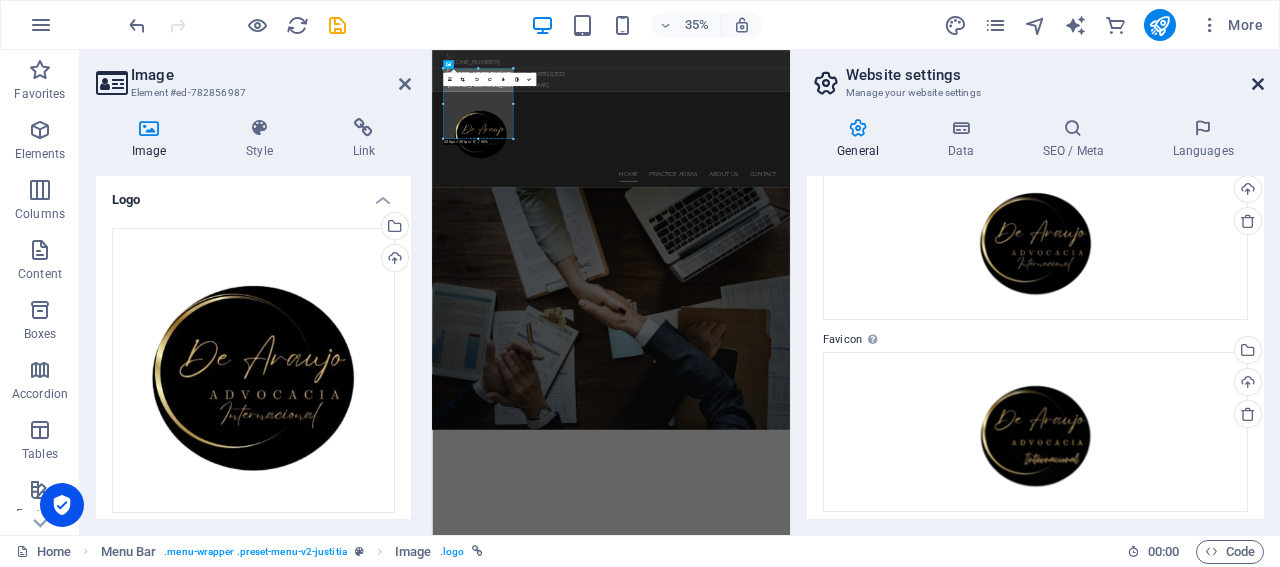 click at bounding box center (1258, 84) 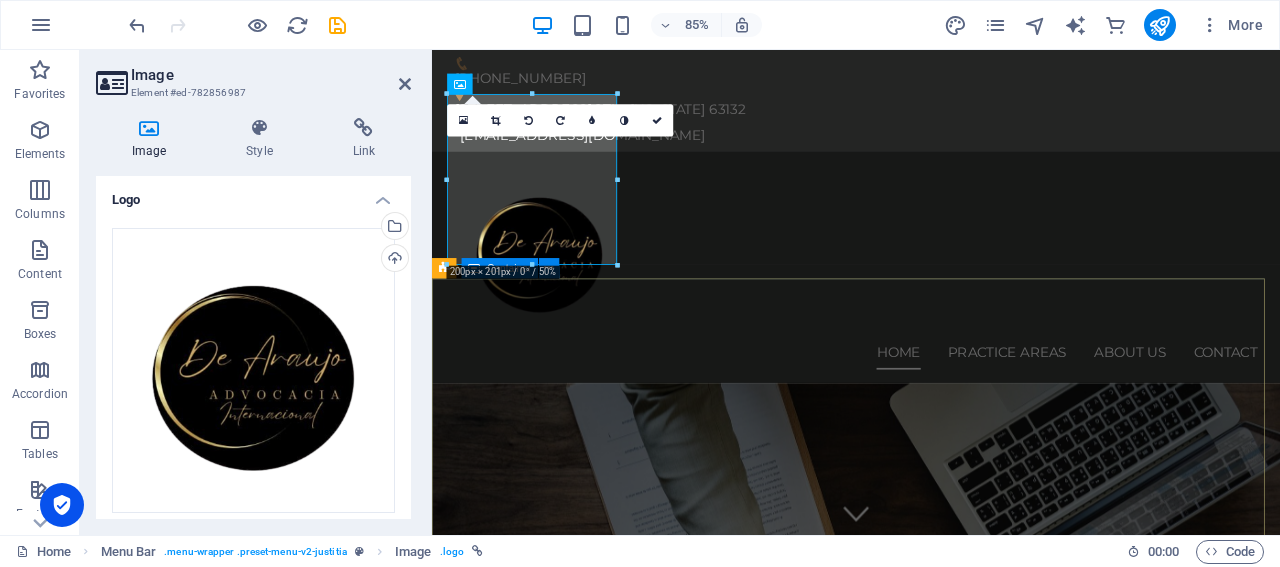 click on "NÓS PROTEGEMOS OS SEUS DIREITOS Consetetur sadipscing elitr, sed diam nonumy eirmod tempor invidunt ut labore et dolore magna aliquyam erat, sed diam voluptua. At vero eos et accusam et justo duo dolores et ea rebum. Learn more" at bounding box center (931, 1376) 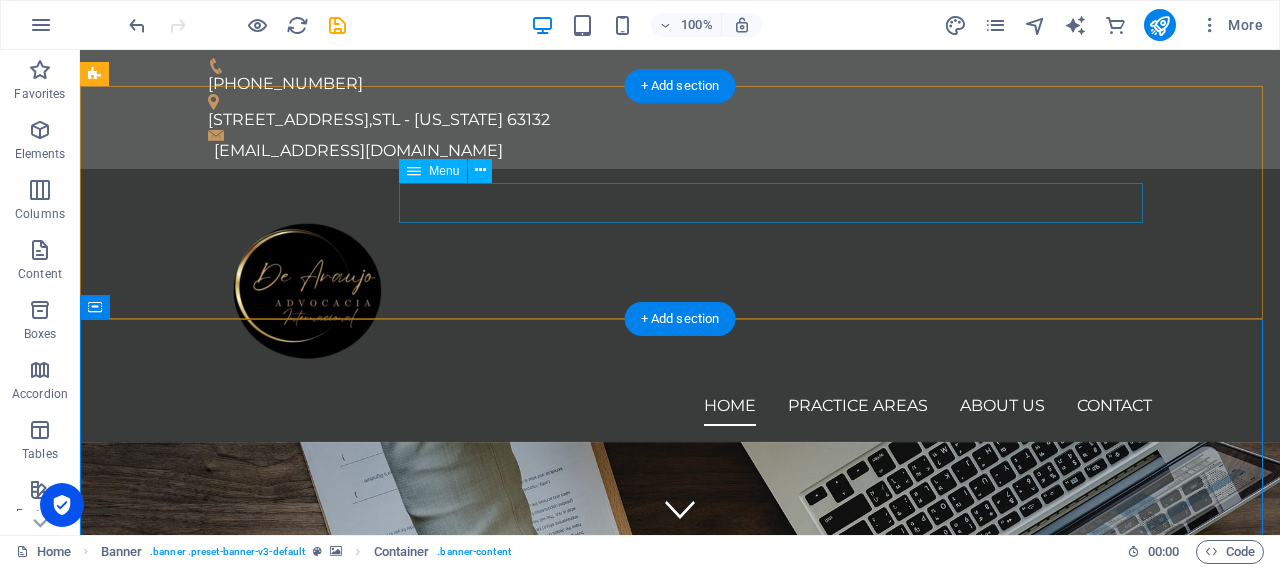 click on "Home Practice Areas About us Contact" at bounding box center (680, 406) 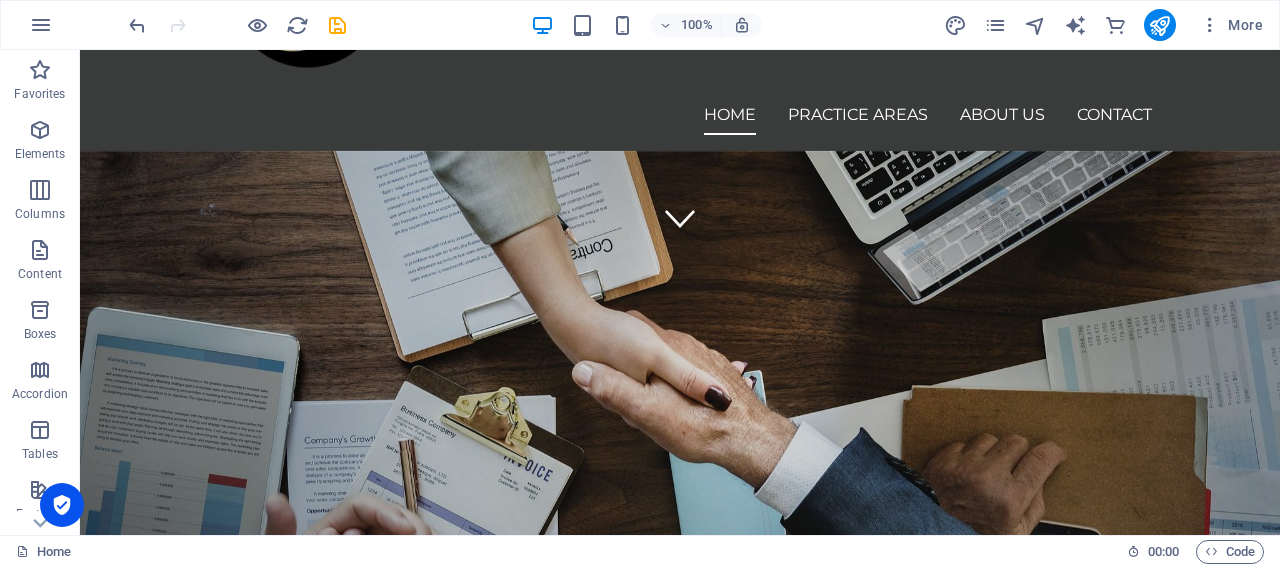scroll, scrollTop: 268, scrollLeft: 0, axis: vertical 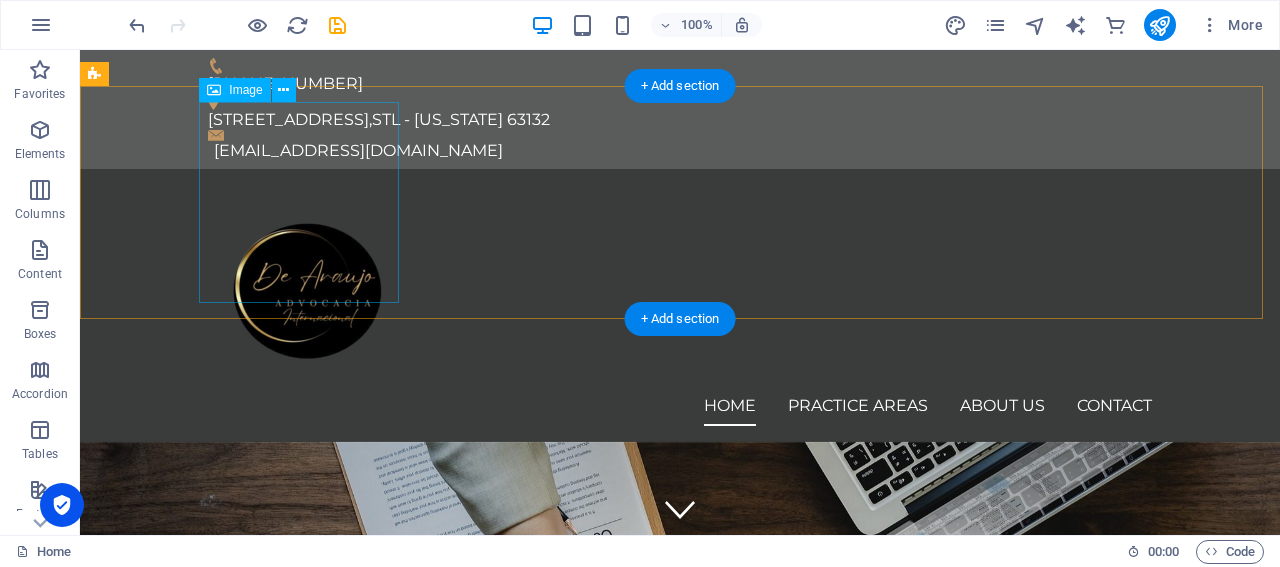 click at bounding box center (680, 285) 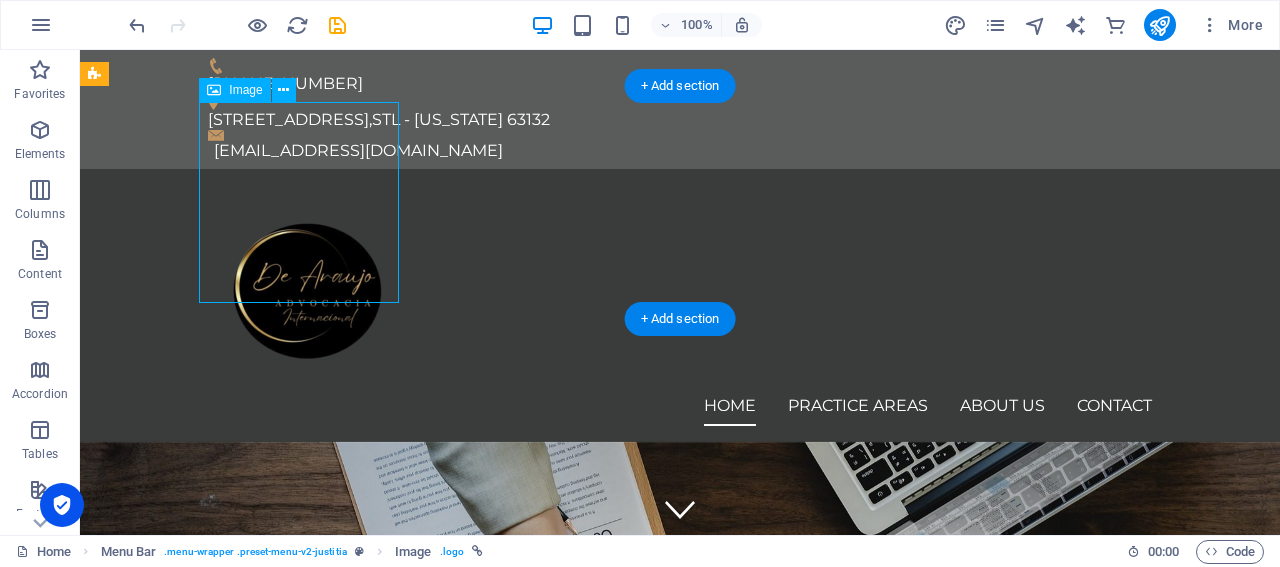 click at bounding box center [680, 285] 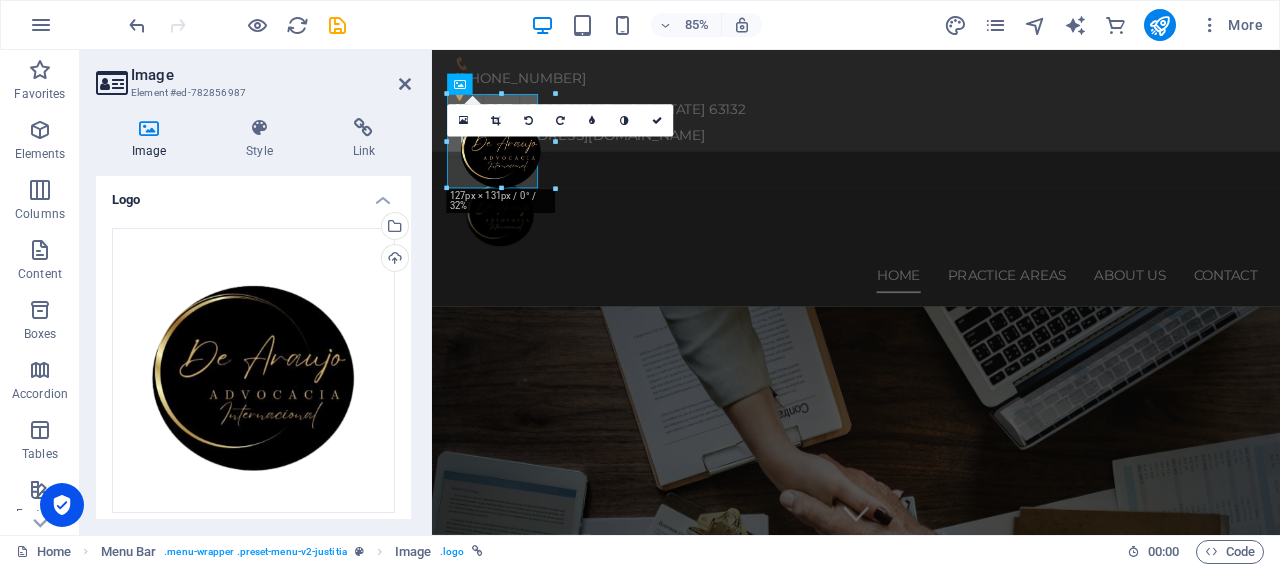 drag, startPoint x: 618, startPoint y: 263, endPoint x: 525, endPoint y: 144, distance: 151.0298 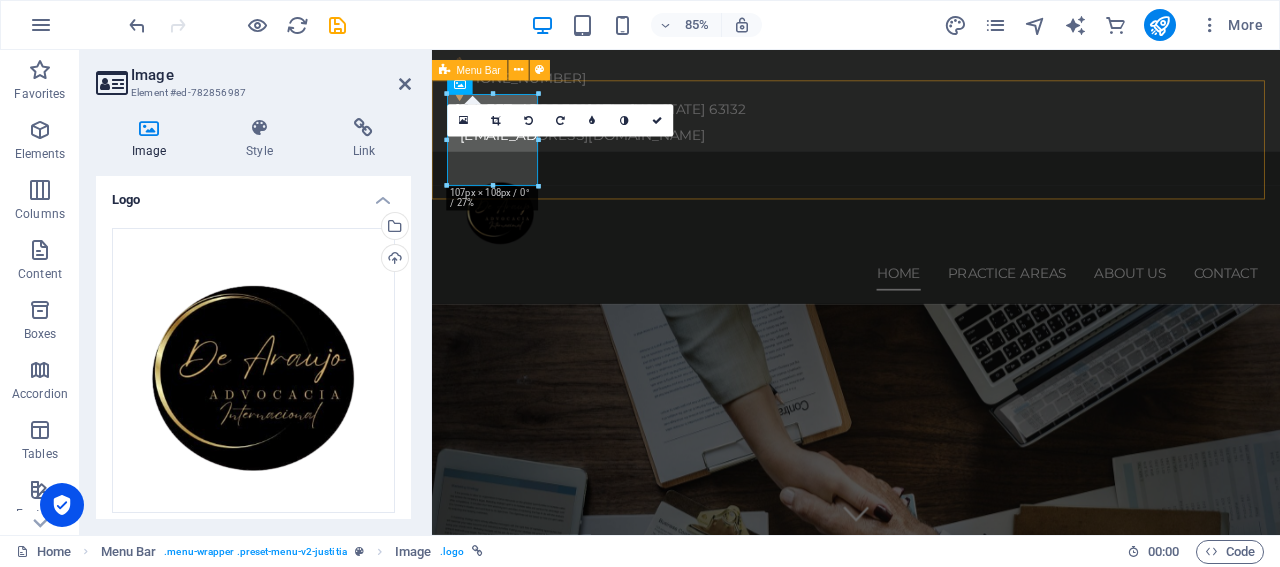 click on "Home Practice Areas About us Contact" at bounding box center [931, 259] 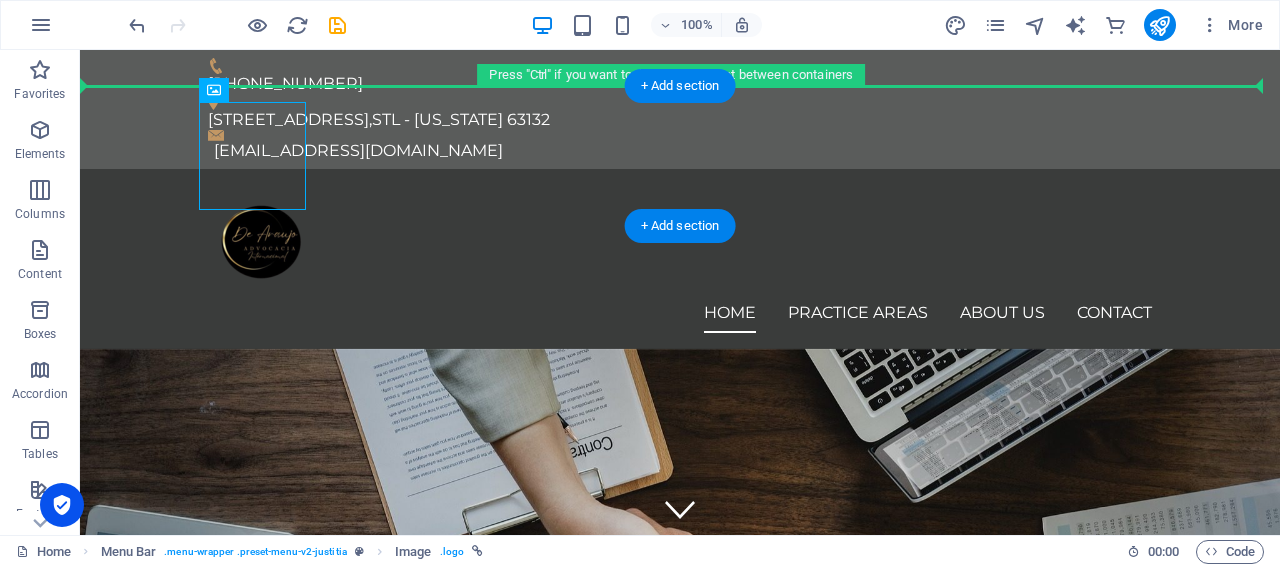 drag, startPoint x: 245, startPoint y: 157, endPoint x: 175, endPoint y: 154, distance: 70.064255 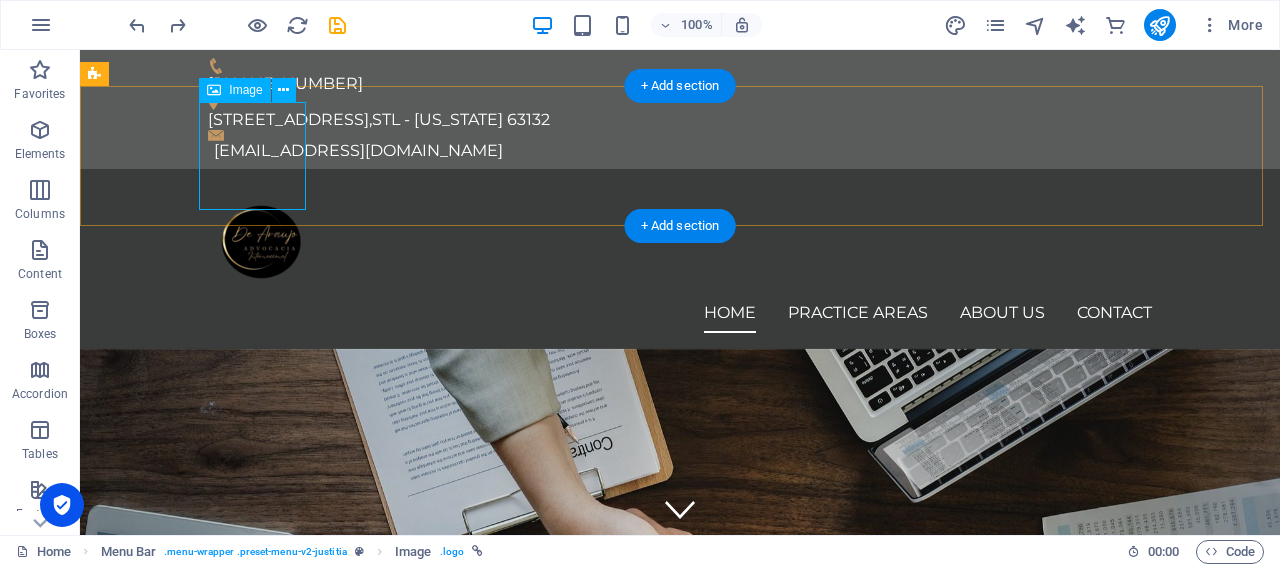 click at bounding box center (680, 239) 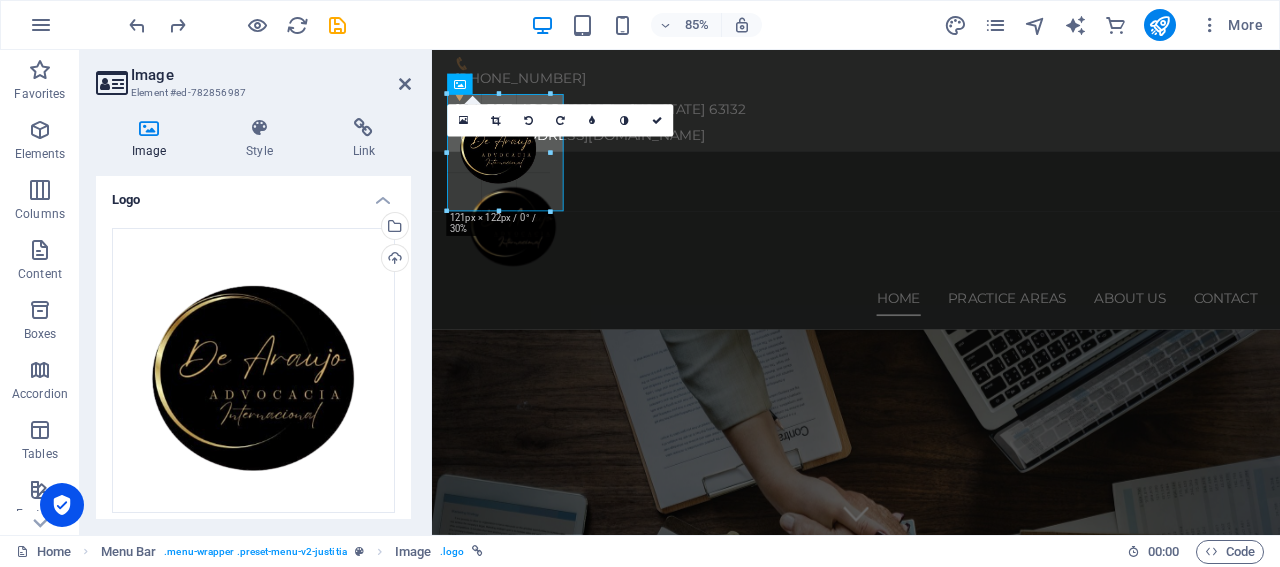 drag, startPoint x: 538, startPoint y: 186, endPoint x: 568, endPoint y: 199, distance: 32.695564 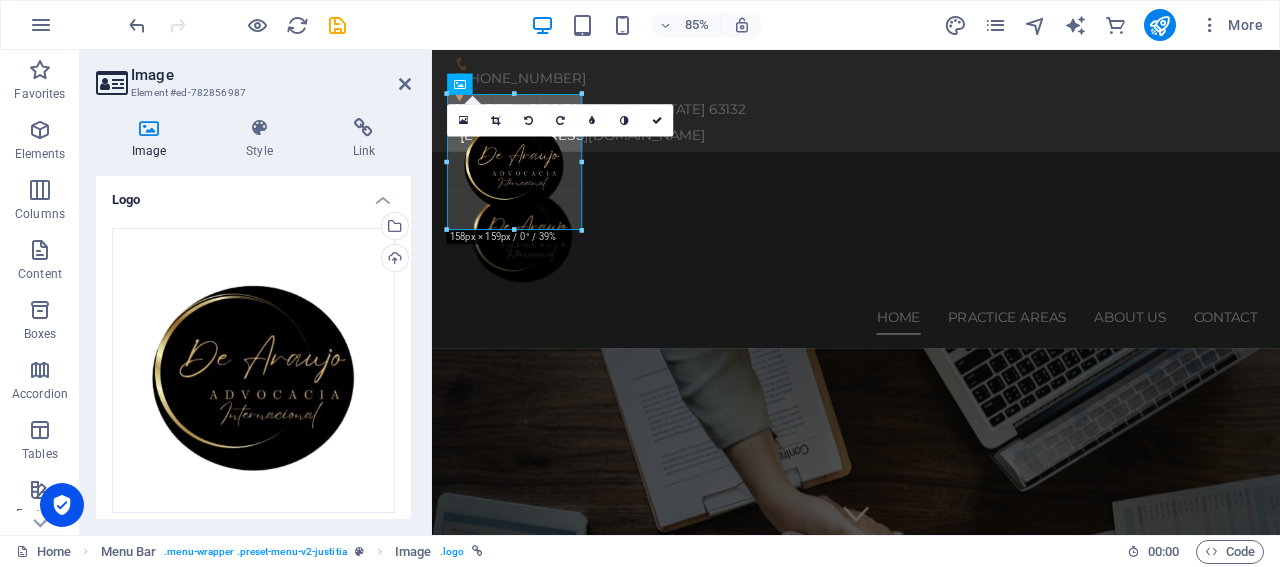 drag, startPoint x: 564, startPoint y: 153, endPoint x: 586, endPoint y: 152, distance: 22.022715 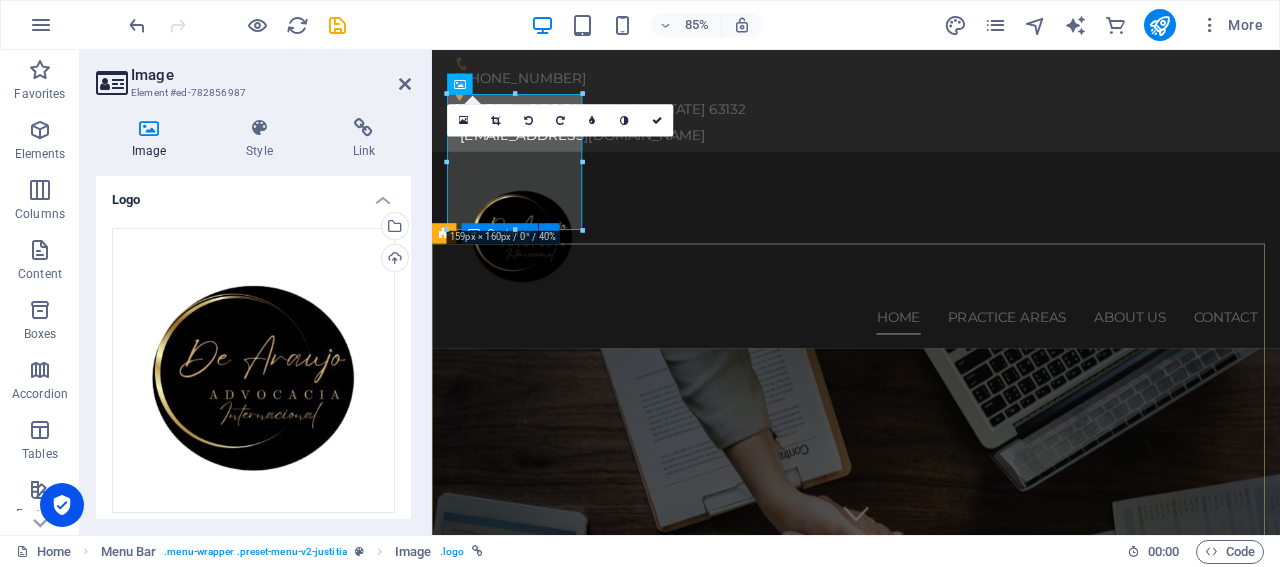 click on "NÓS PROTEGEMOS OS SEUS DIREITOS Consetetur sadipscing elitr, sed diam nonumy eirmod tempor invidunt ut labore et dolore magna aliquyam erat, sed diam voluptua. At vero eos et accusam et justo duo dolores et ea rebum. Learn more" at bounding box center (931, 1124) 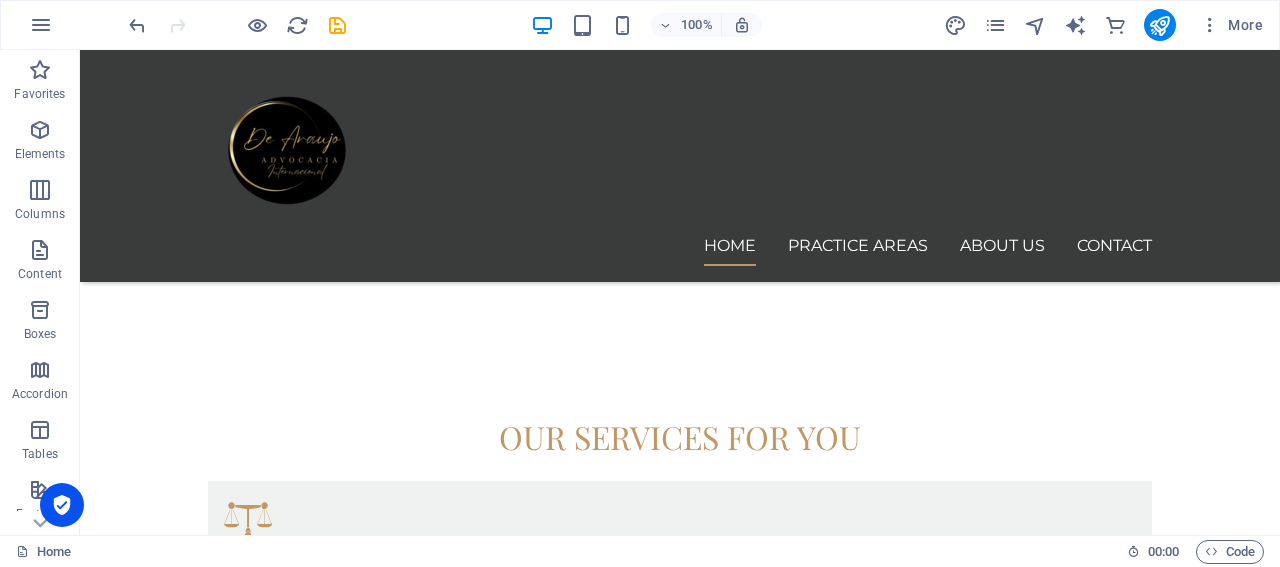 scroll, scrollTop: 989, scrollLeft: 0, axis: vertical 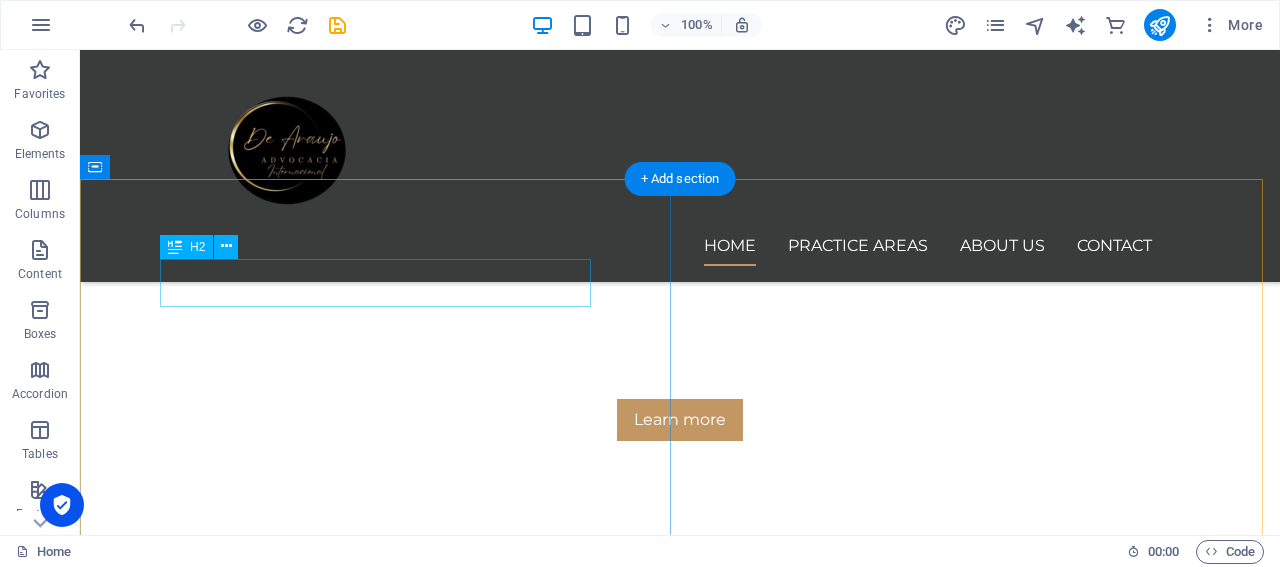 click on "Become our client" at bounding box center [680, 1310] 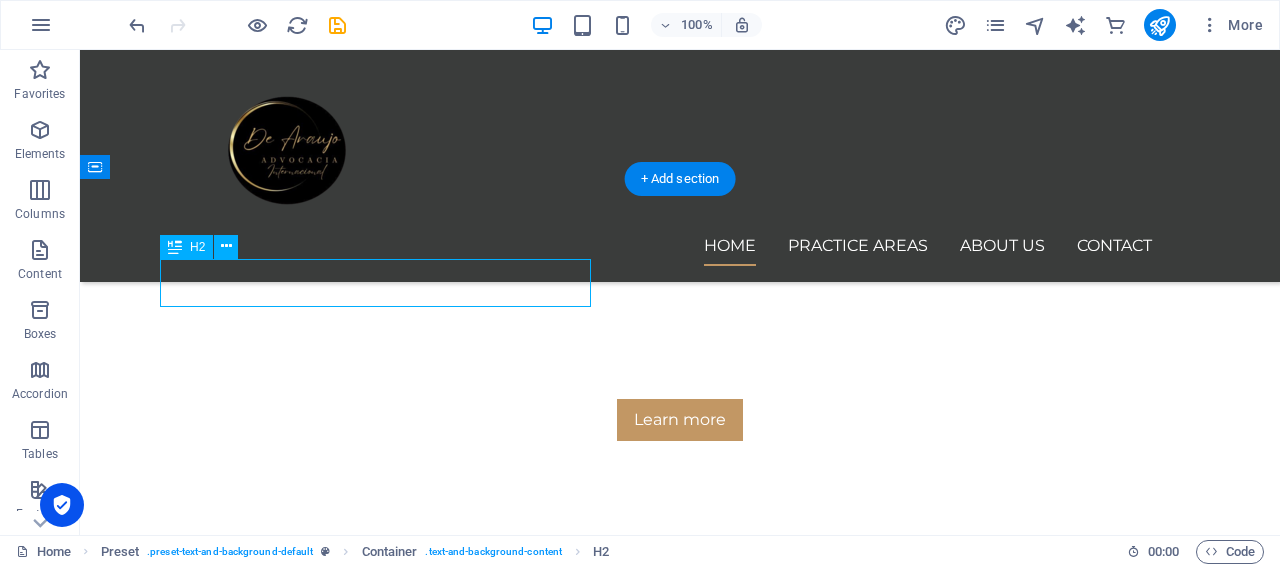 click on "Become our client" at bounding box center (680, 1310) 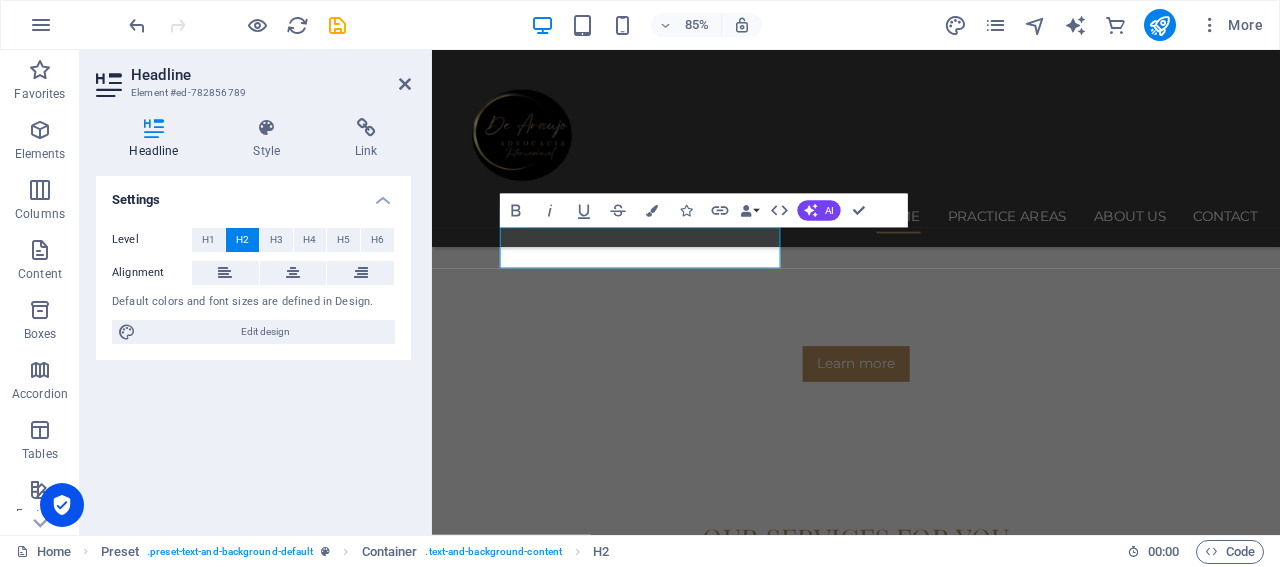 type 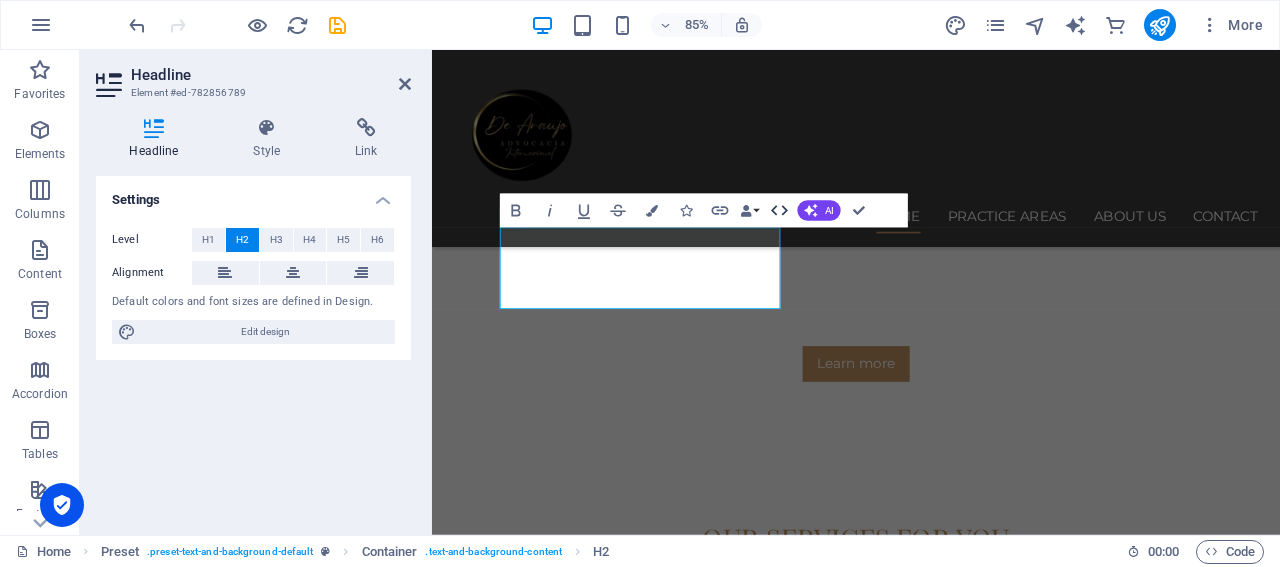click 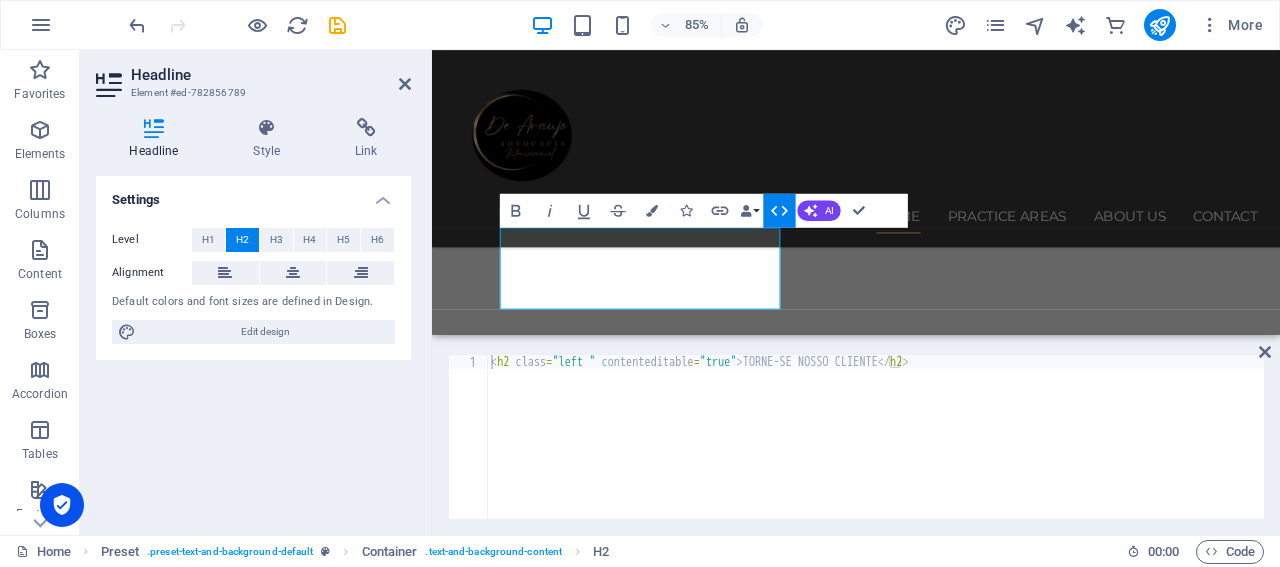 click 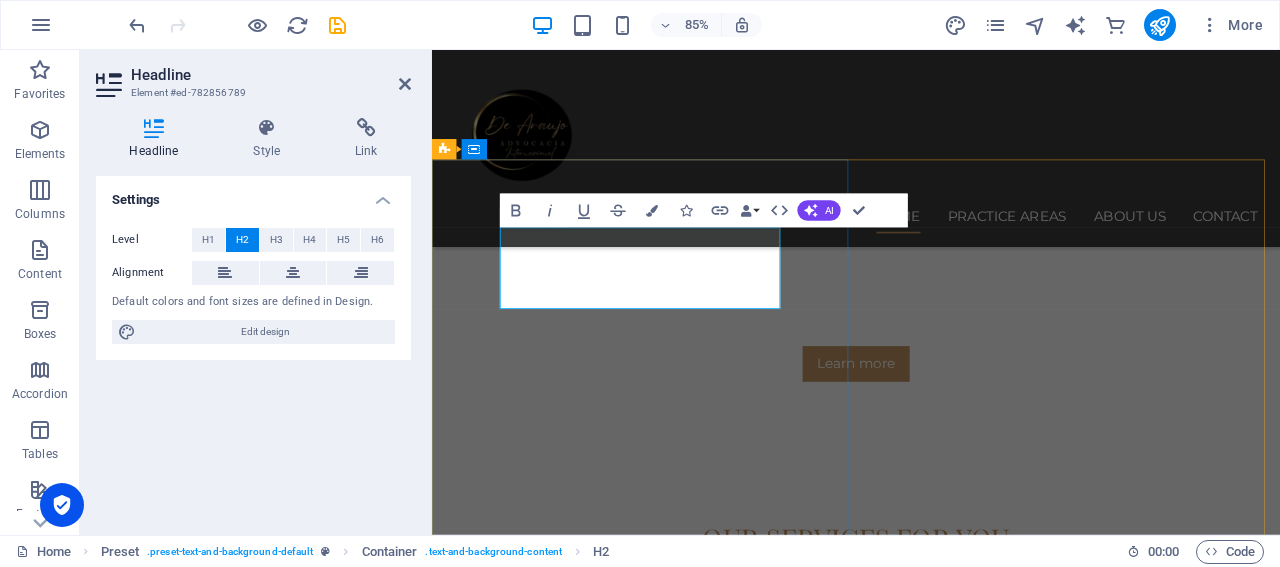 click on "TORNE-SE NOSSO CLIENTE" at bounding box center (931, 1310) 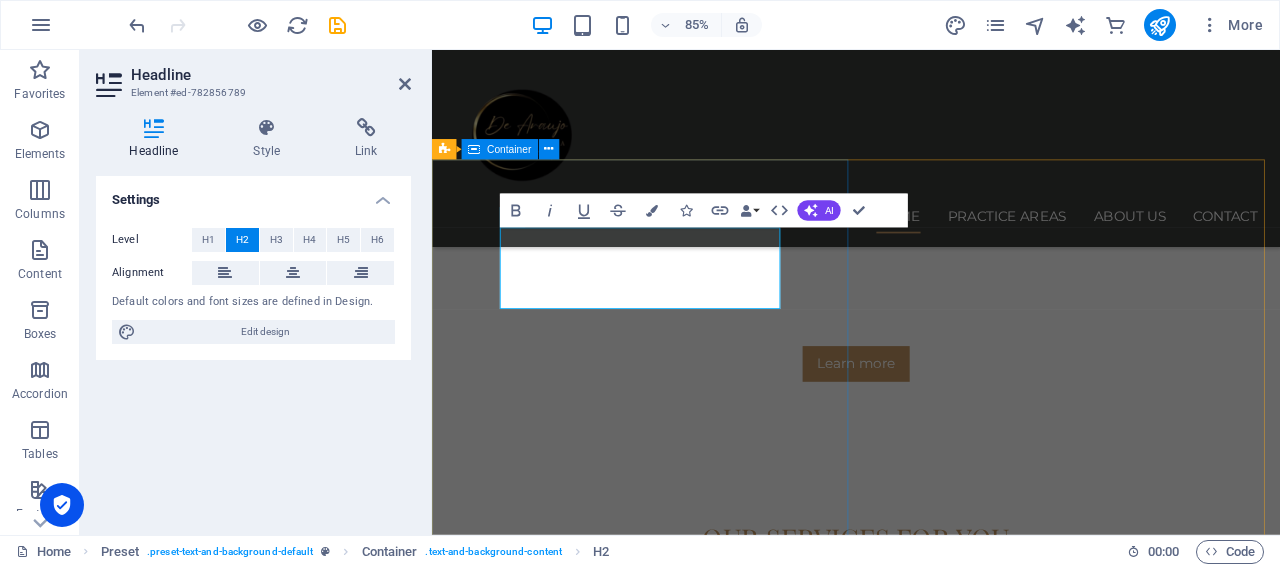 click on "TORNE-SE NOSSO CLIENTE Lorem ipsum dolor sit amet, consectetur adipisicing elit. Vitae, eos, voluptatem, et sequi distinctio adipisci omnis in error quas fuga tempore fugit incidunt quos. Atque, debitis architecto ducimus eligendi dignissimos modi ut non officiis repudiandae maiores. Fugit sit atque eaque dolorum autem reprehenderit porro omnis obcaecati laborum? Obcaecati, laboriosam, ex, deserunt, harum libero a voluptatem possimus culpa nisi eos quas dolore omnis debitis consequatur fugiat eaque nostrum excepturi nulla. Qui, molestias, nobis dicta enim voluptas repellendus tempore mollitia hic tempora natus ipsam sed quo distinctio suscipit officiis consectetur omnis odit saepe soluta atque magni consequuntur unde nemo voluptatem similique porro." at bounding box center (931, 1400) 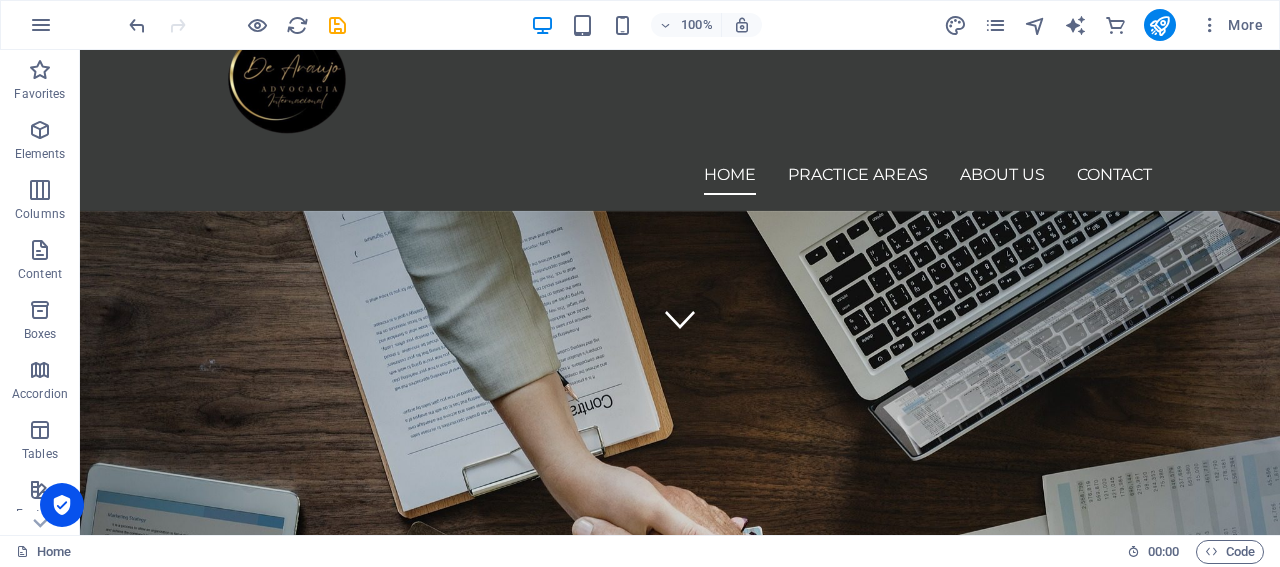 scroll, scrollTop: 162, scrollLeft: 0, axis: vertical 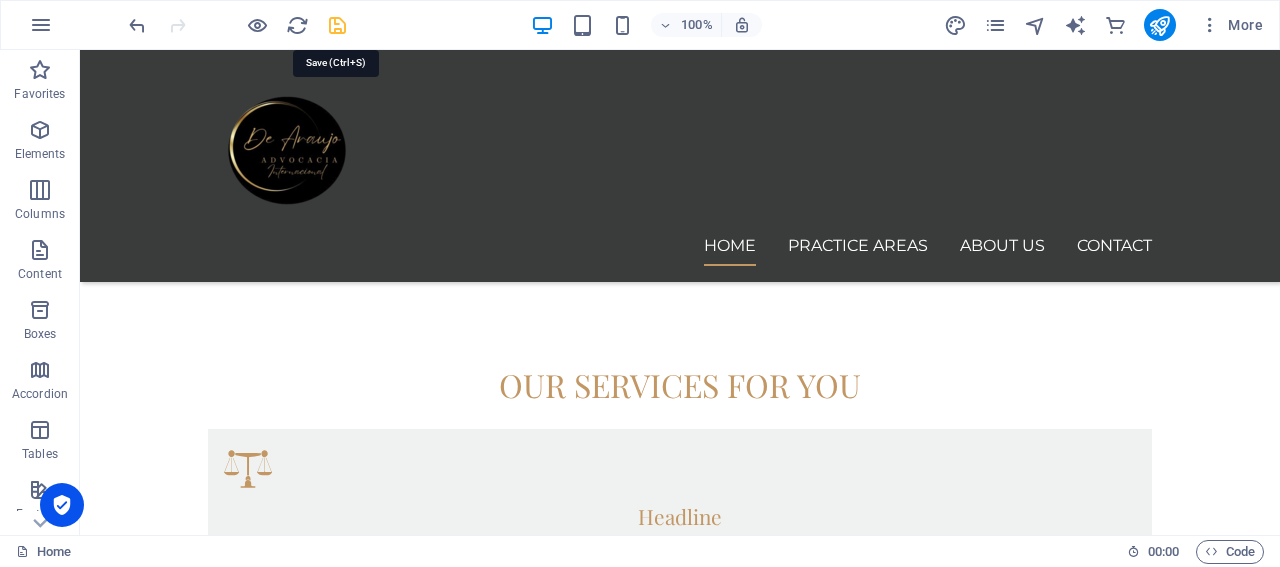 click at bounding box center [337, 25] 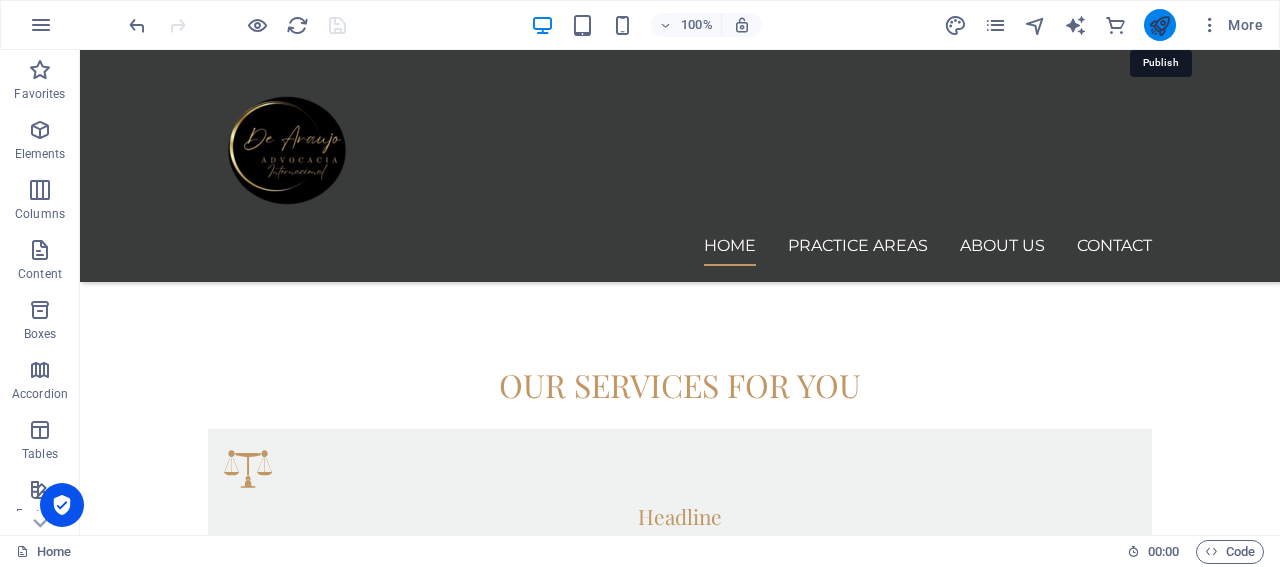 click at bounding box center (1159, 25) 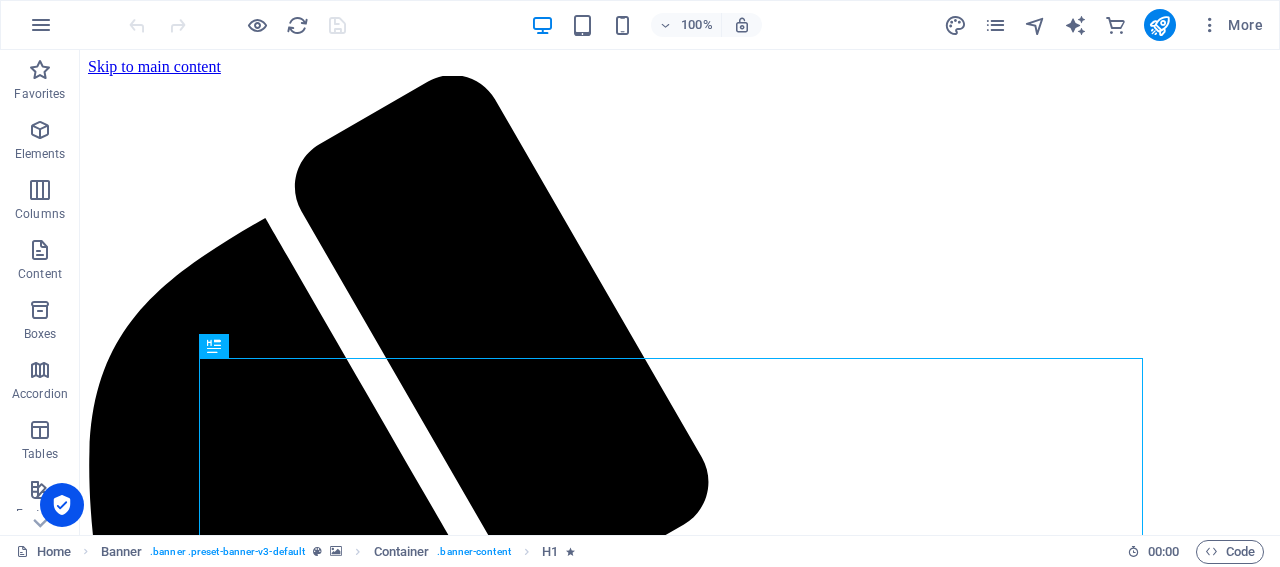 scroll, scrollTop: 0, scrollLeft: 0, axis: both 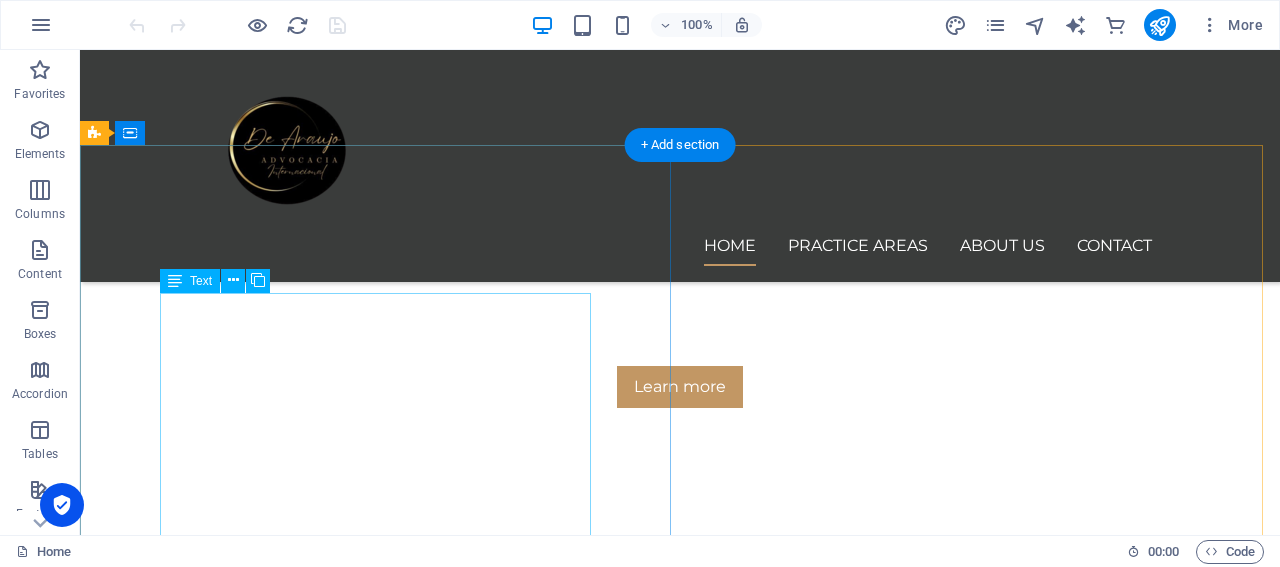 click on "Lorem ipsum dolor sit amet, consectetur adipisicing elit. Vitae, eos, voluptatem, et sequi distinctio adipisci omnis in error quas fuga tempore fugit incidunt quos. [PERSON_NAME], debitis architecto ducimus eligendi dignissimos modi ut non officiis repudiandae maiores. Fugit sit atque eaque dolorum autem reprehenderit porro omnis obcaecati laborum? Obcaecati, laboriosam, ex, deserunt, harum libero a voluptatem possimus culpa nisi eos quas dolore omnis debitis consequatur fugiat eaque nostrum excepturi nulla. Qui, molestias, nobis dicta enim voluptas repellendus tempore mollitia hic tempora natus ipsam sed quo distinctio suscipit officiis consectetur omnis odit saepe soluta atque magni consequuntur unde nemo voluptatem similique porro." at bounding box center [680, 1401] 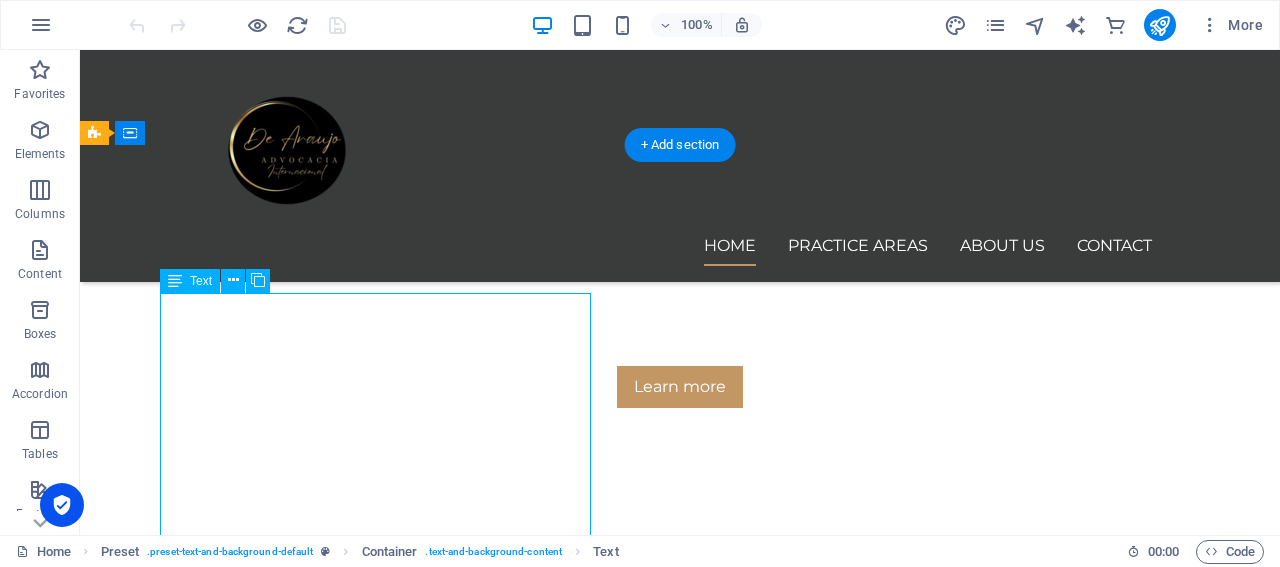 click on "Lorem ipsum dolor sit amet, consectetur adipisicing elit. Vitae, eos, voluptatem, et sequi distinctio adipisci omnis in error quas fuga tempore fugit incidunt quos. [PERSON_NAME], debitis architecto ducimus eligendi dignissimos modi ut non officiis repudiandae maiores. Fugit sit atque eaque dolorum autem reprehenderit porro omnis obcaecati laborum? Obcaecati, laboriosam, ex, deserunt, harum libero a voluptatem possimus culpa nisi eos quas dolore omnis debitis consequatur fugiat eaque nostrum excepturi nulla. Qui, molestias, nobis dicta enim voluptas repellendus tempore mollitia hic tempora natus ipsam sed quo distinctio suscipit officiis consectetur omnis odit saepe soluta atque magni consequuntur unde nemo voluptatem similique porro." at bounding box center [680, 1401] 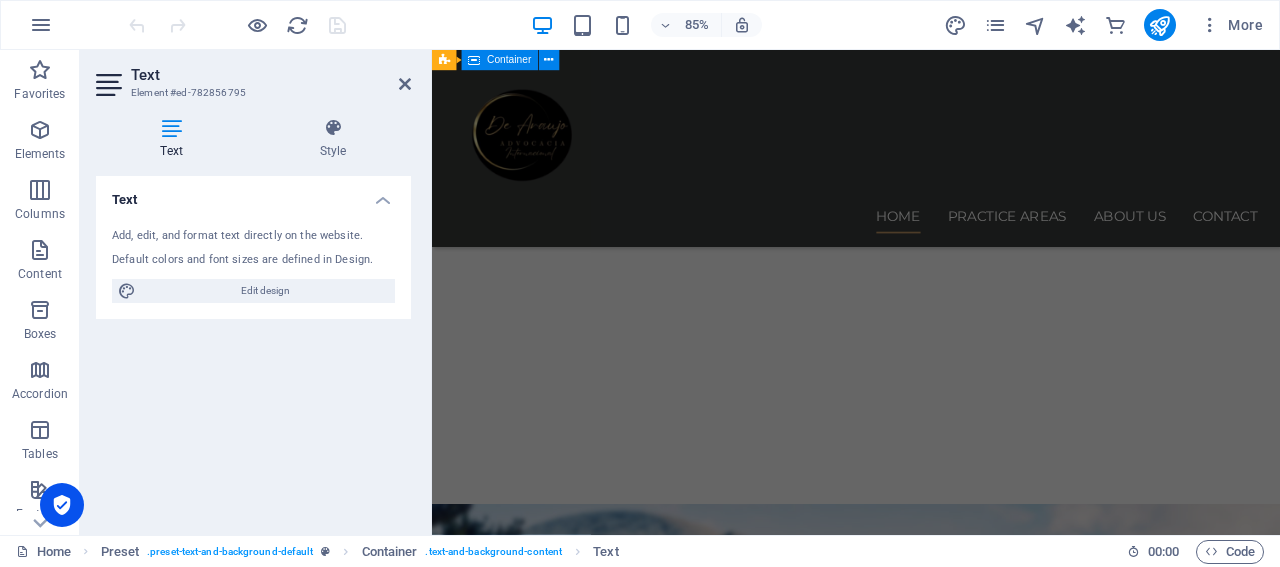 scroll, scrollTop: 2365, scrollLeft: 0, axis: vertical 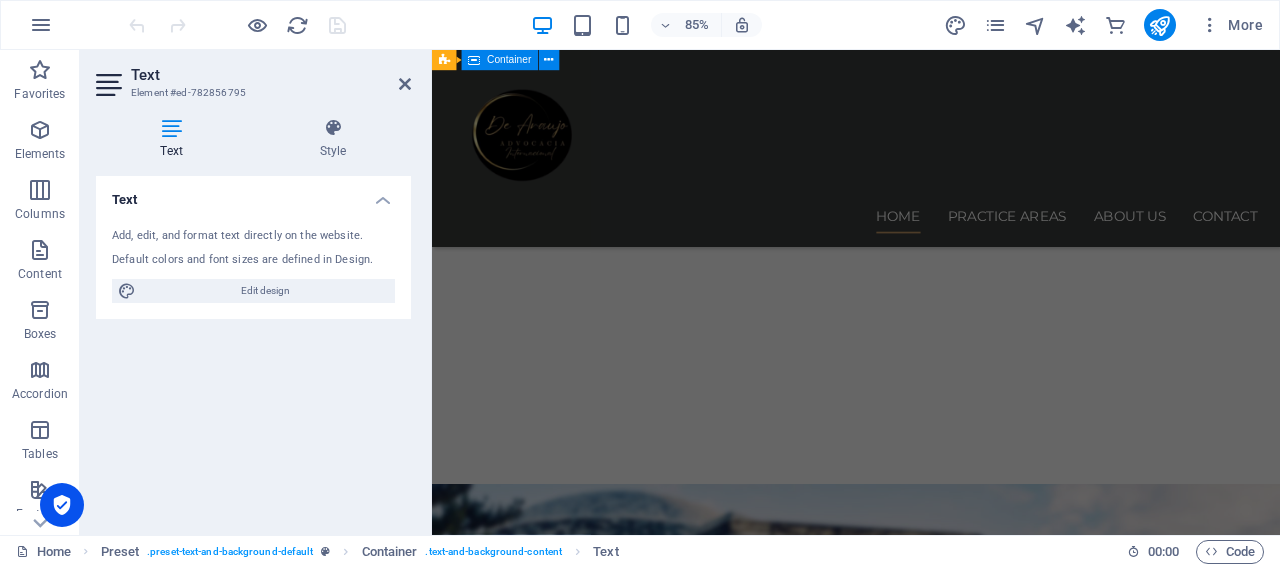 drag, startPoint x: 515, startPoint y: 350, endPoint x: 905, endPoint y: 259, distance: 400.47595 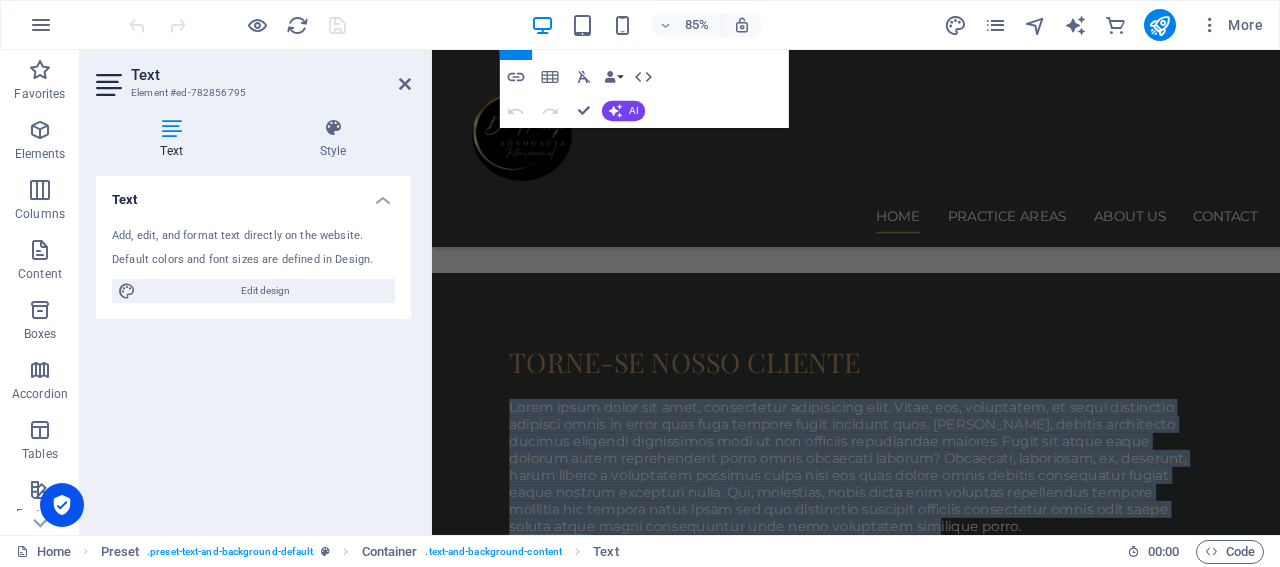 scroll, scrollTop: 1829, scrollLeft: 0, axis: vertical 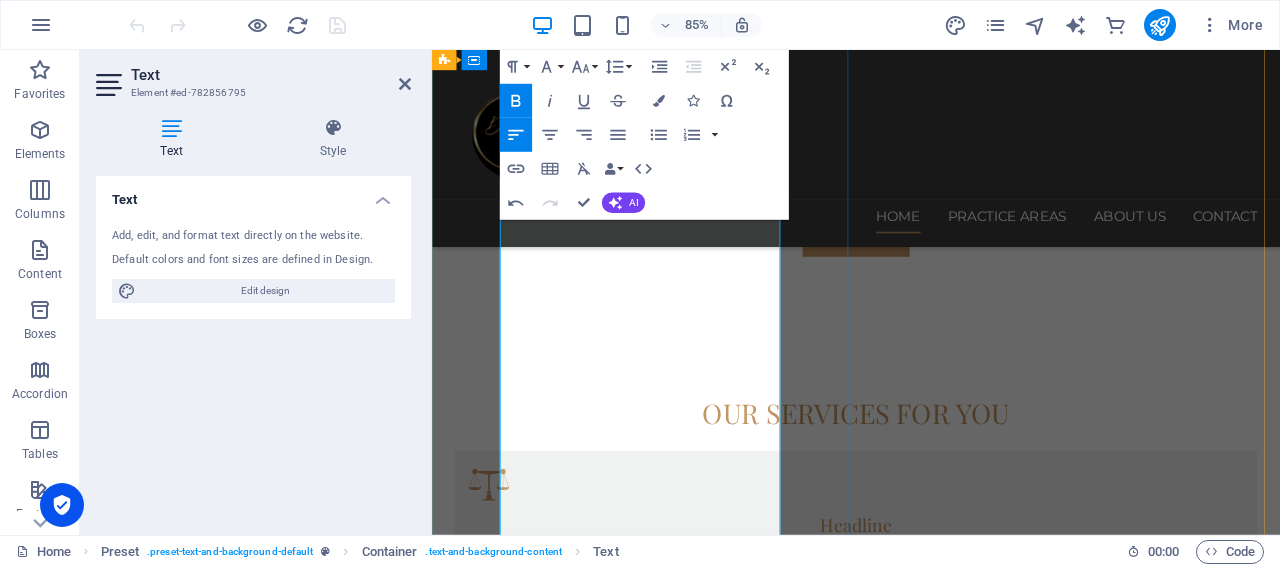 click on "Bem-vindos à De Araujo Advocacia!" at bounding box center [931, 1302] 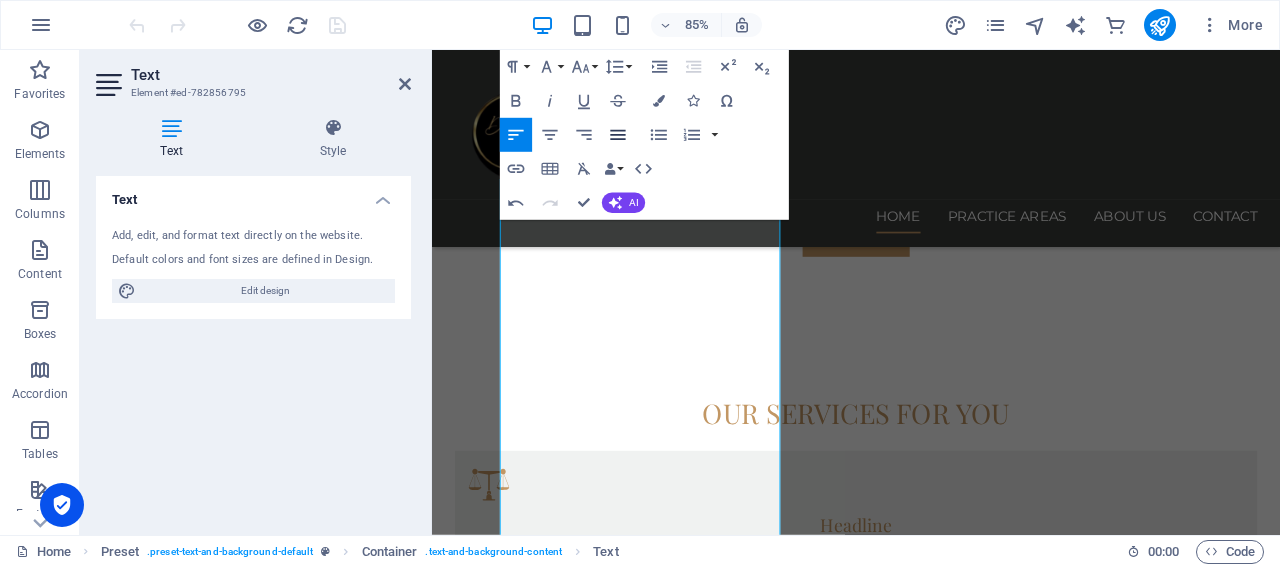 click on "Align Justify" at bounding box center (618, 135) 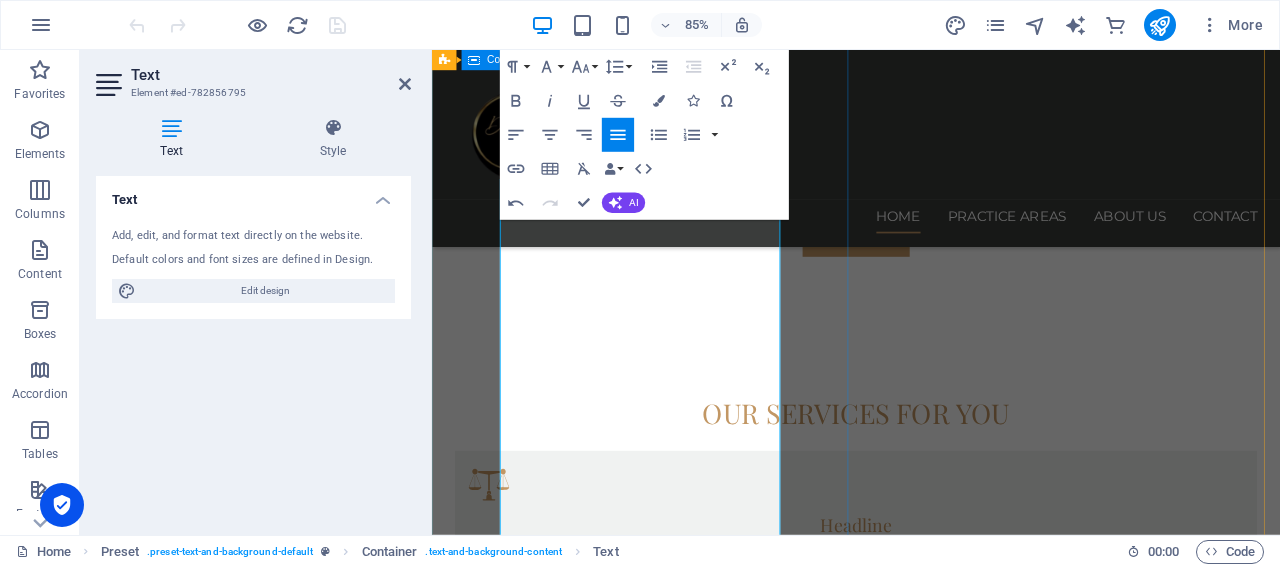 click on "TORNE-SE NOSSO CLIENTE Bem-vindos à De Araujo Advocacia! Prezado(a) Cliente, É com grande satisfação que a  De Araujo Advocacia  lhe dá as boas-vindas! Nosso escritório é especializado em oferecer soluções jurídicas personalizadas e de excelência, com atuação em diversas áreas do Direito, incluindo: Direito Internacional de Família : Assessoria em questões familiares com elementos transnacionais. Legalização de Documentos Brasileiros no Brasil : Suporte completo para regularização e autenticação de documentos. Legalização de Casamento, Divórcio e Adoção : Orientação e acompanhamento em processos familiares. Planejamento Patrimonial e Previdenciário : Estratégias para proteção e gestão de patrimônio e benefícios previdenciários. Direito Penal, Cível e Eleitoral : Representação e consultoria em questões criminais, cíveis e eleitorais. Direito de Imigração (Brasil e Estados Unidos) : Assistência especializada para processos migratórios. Nosso fundador,   e  orro." at bounding box center (931, 1608) 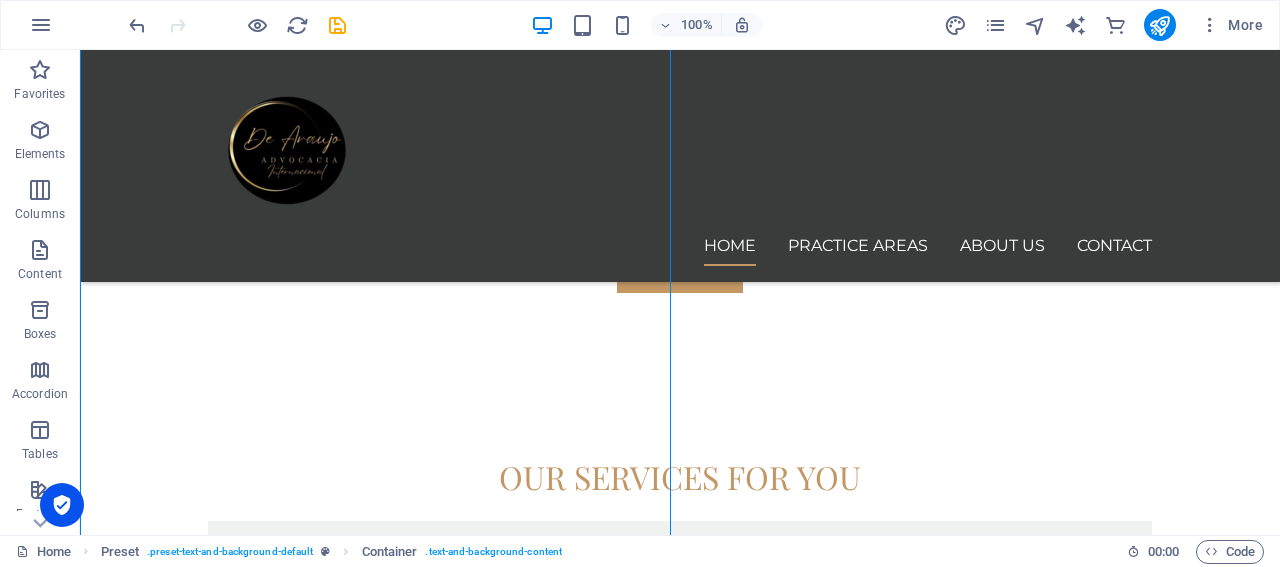 click on "TORNE-SE NOSSO CLIENTE Bem-vindos à De Araujo Advocacia! Prezado(a) Cliente, É com grande satisfação que a  De Araujo Advocacia  lhe dá as boas-vindas! Nosso escritório é especializado em oferecer soluções jurídicas personalizadas e de excelência, com atuação em diversas áreas do Direito, incluindo: Direito Internacional de Família : Assessoria em questões familiares com elementos transnacionais. Legalização de Documentos Brasileiros no Brasil : Suporte completo para regularização e autenticação de documentos. Legalização de Casamento, Divórcio e Adoção : Orientação e acompanhamento em processos familiares. Planejamento Patrimonial e Previdenciário : Estratégias para proteção e gestão de patrimônio e benefícios previdenciários. Direito Penal, Cível e Eleitoral : Representação e consultoria em questões criminais, cíveis e eleitorais. Direito de Imigração (Brasil e Estados Unidos) : Assistência especializada para processos migratórios. Nosso fundador,   e  orro. 500" at bounding box center [680, 2537] 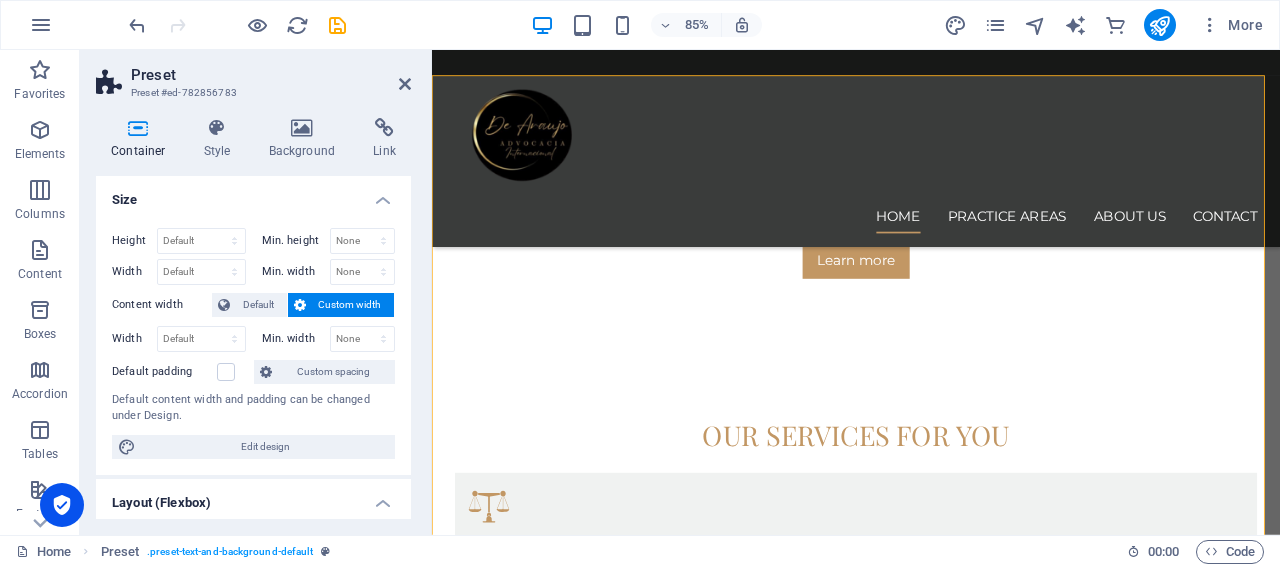 scroll, scrollTop: 1130, scrollLeft: 0, axis: vertical 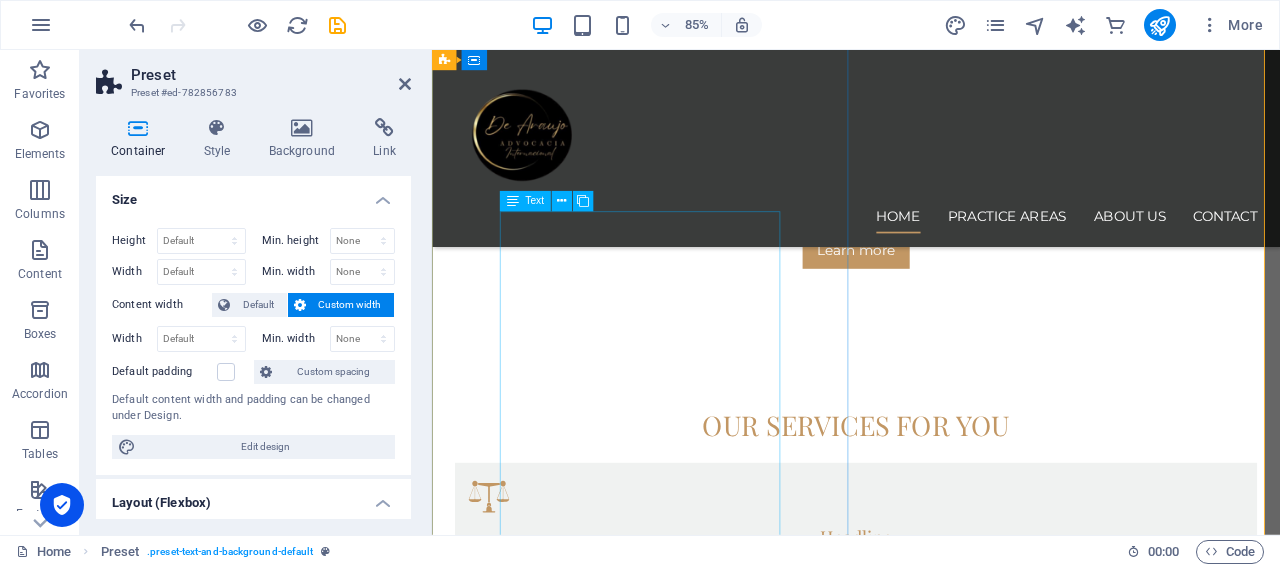 click on "Bem-vindos à De Araujo Advocacia! Prezado(a) Cliente, É com grande satisfação que a  De Araujo Advocacia  lhe dá as boas-vindas! Nosso escritório é especializado em oferecer soluções jurídicas personalizadas e de excelência, com atuação em diversas áreas do Direito, incluindo: Direito Internacional de Família : Assessoria em questões familiares com elementos transnacionais. Legalização de Documentos Brasileiros no Brasil : Suporte completo para regularização e autenticação de documentos. Legalização de Casamento, Divórcio e Adoção : Orientação e acompanhamento em processos familiares. Planejamento Patrimonial e Previdenciário : Estratégias para proteção e gestão de patrimônio e benefícios previdenciários. Direito Penal, Cível e Eleitoral : Representação e consultoria em questões criminais, cíveis e eleitorais. Direito de Imigração (Brasil e Estados Unidos) : Assistência especializada para processos migratórios. Nosso fundador,  Dr. Márcio de Araujo  e  orro." at bounding box center (931, 1657) 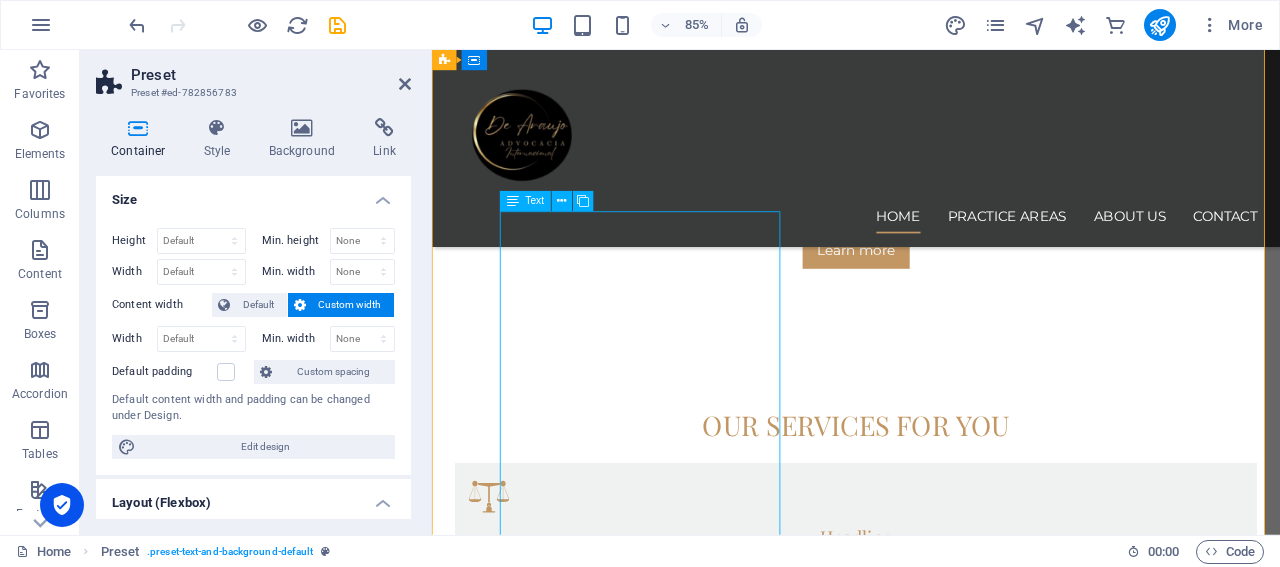 click on "Bem-vindos à De Araujo Advocacia! Prezado(a) Cliente, É com grande satisfação que a  De Araujo Advocacia  lhe dá as boas-vindas! Nosso escritório é especializado em oferecer soluções jurídicas personalizadas e de excelência, com atuação em diversas áreas do Direito, incluindo: Direito Internacional de Família : Assessoria em questões familiares com elementos transnacionais. Legalização de Documentos Brasileiros no Brasil : Suporte completo para regularização e autenticação de documentos. Legalização de Casamento, Divórcio e Adoção : Orientação e acompanhamento em processos familiares. Planejamento Patrimonial e Previdenciário : Estratégias para proteção e gestão de patrimônio e benefícios previdenciários. Direito Penal, Cível e Eleitoral : Representação e consultoria em questões criminais, cíveis e eleitorais. Direito de Imigração (Brasil e Estados Unidos) : Assistência especializada para processos migratórios. Nosso fundador,  Dr. Márcio de Araujo  e  orro." at bounding box center [931, 1657] 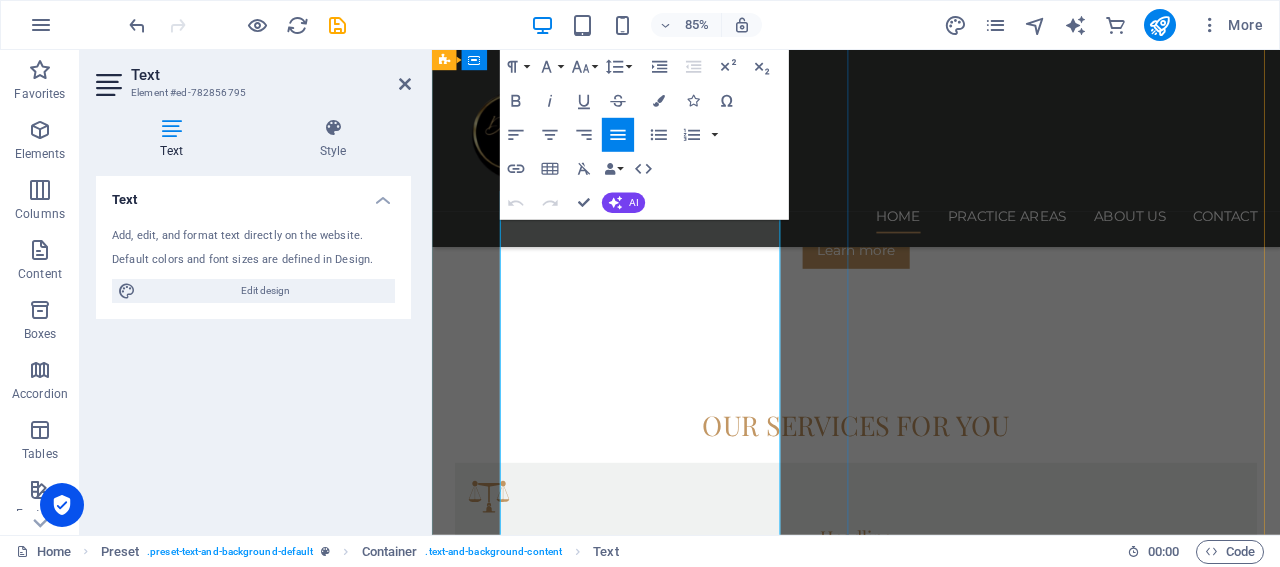 drag, startPoint x: 525, startPoint y: 291, endPoint x: 815, endPoint y: 593, distance: 418.6932 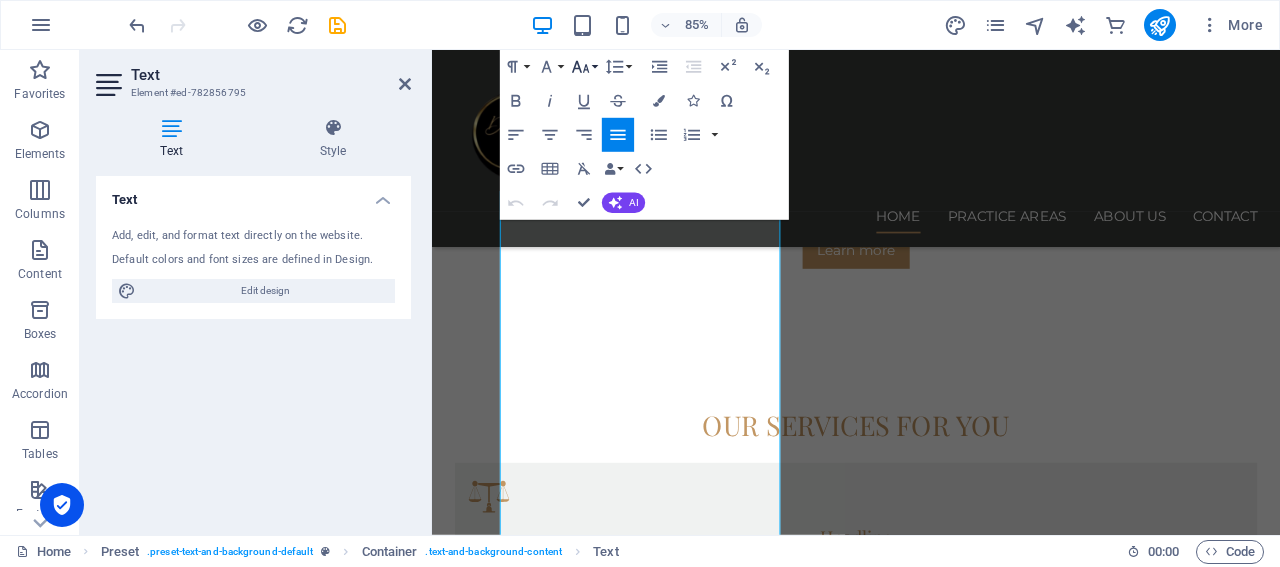 click 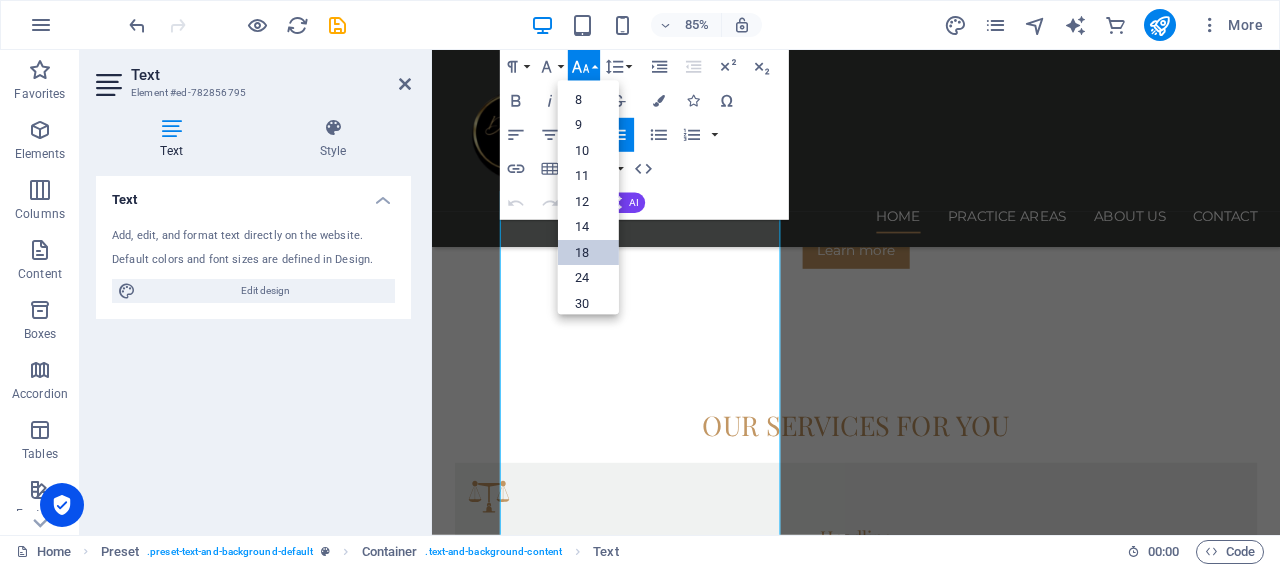 click on "18" at bounding box center (588, 253) 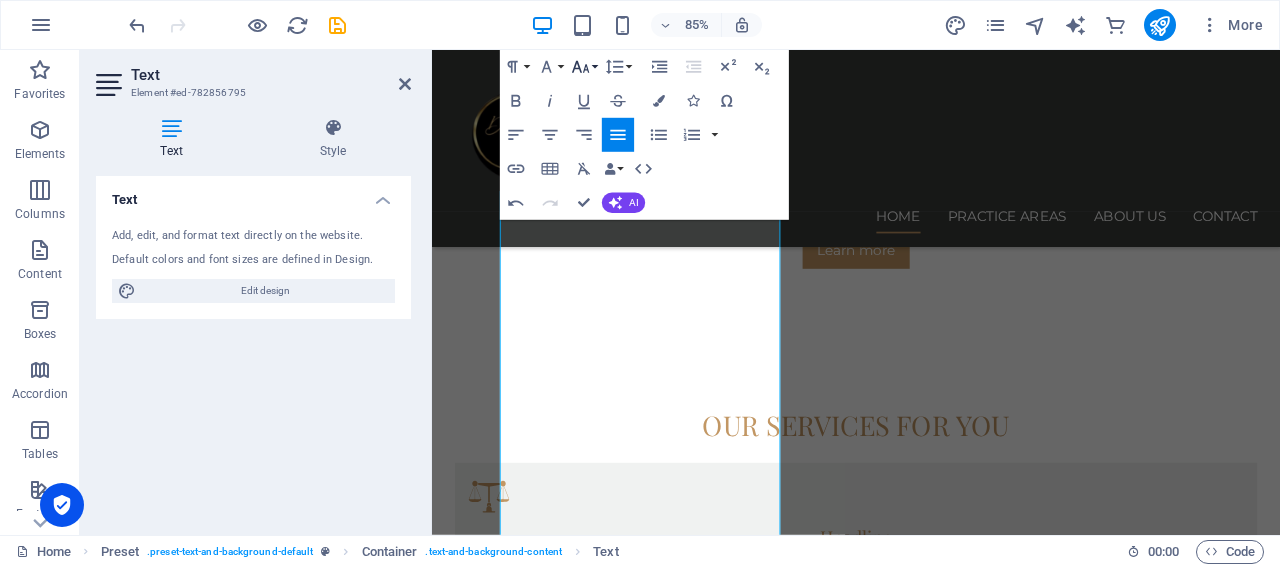 click on "Font Size" at bounding box center [584, 67] 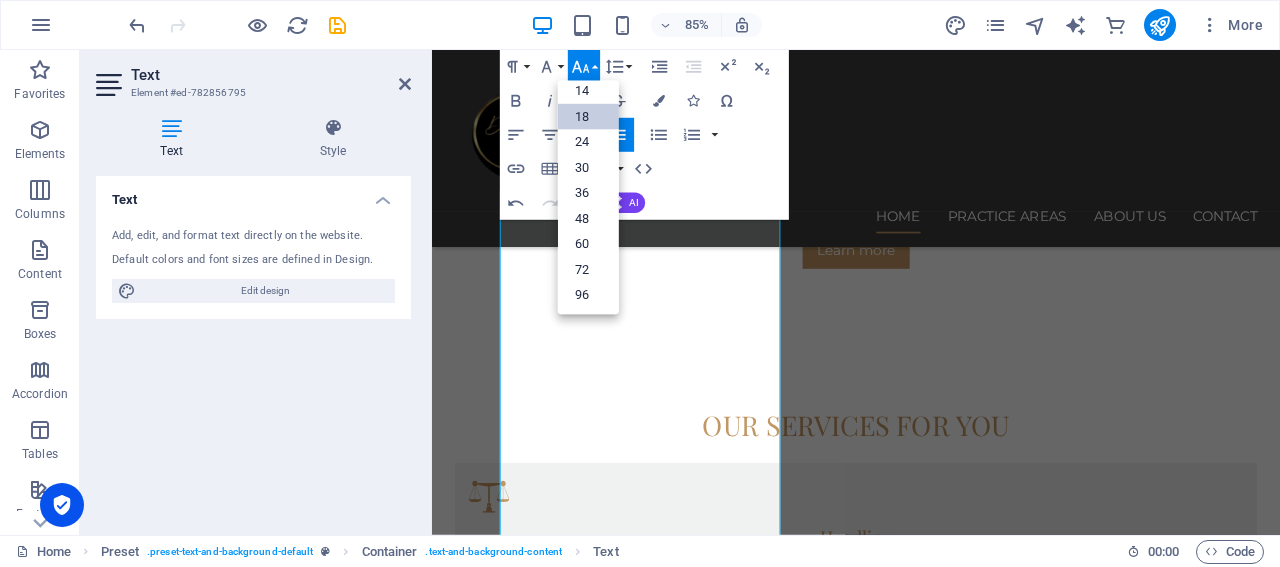 scroll, scrollTop: 161, scrollLeft: 0, axis: vertical 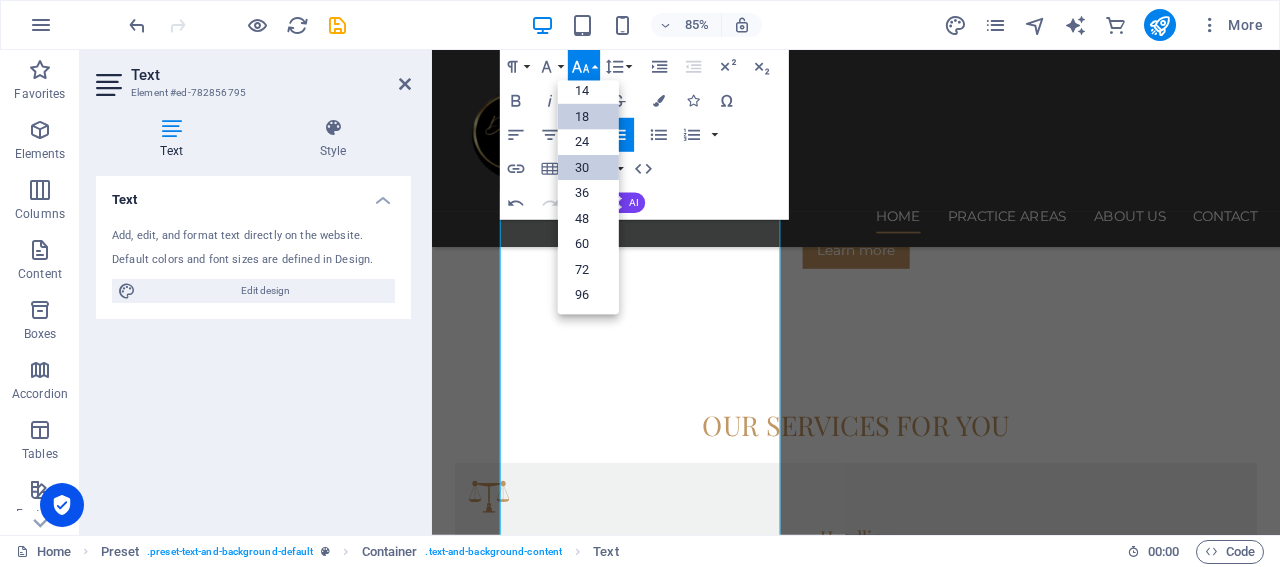 click on "30" at bounding box center [588, 168] 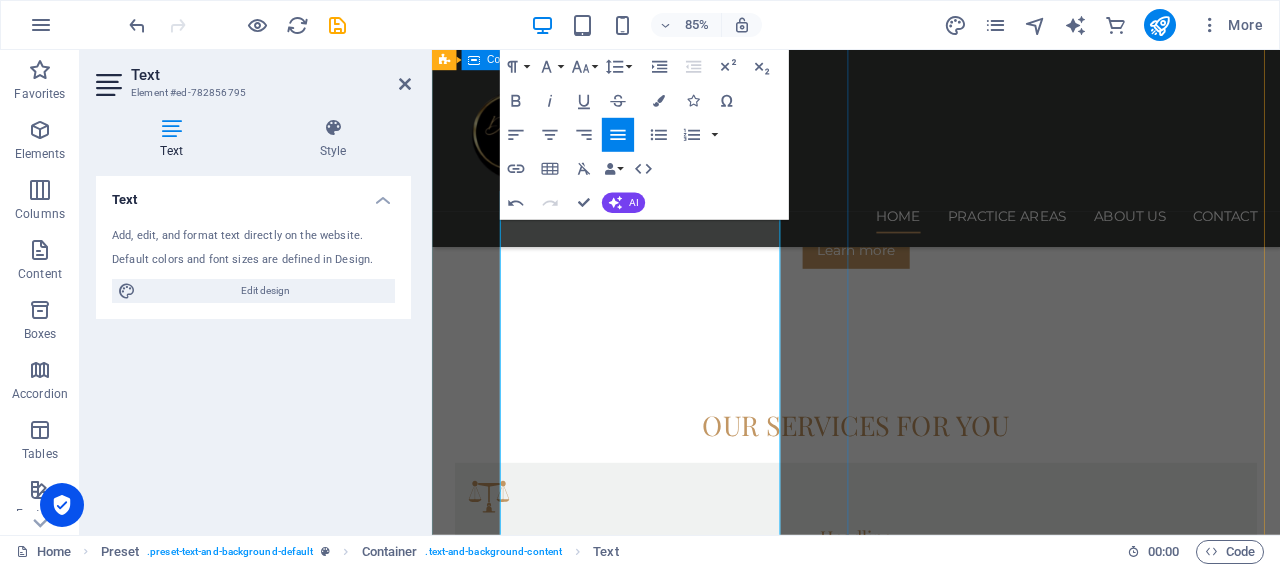 drag, startPoint x: 841, startPoint y: 382, endPoint x: 859, endPoint y: 380, distance: 18.110771 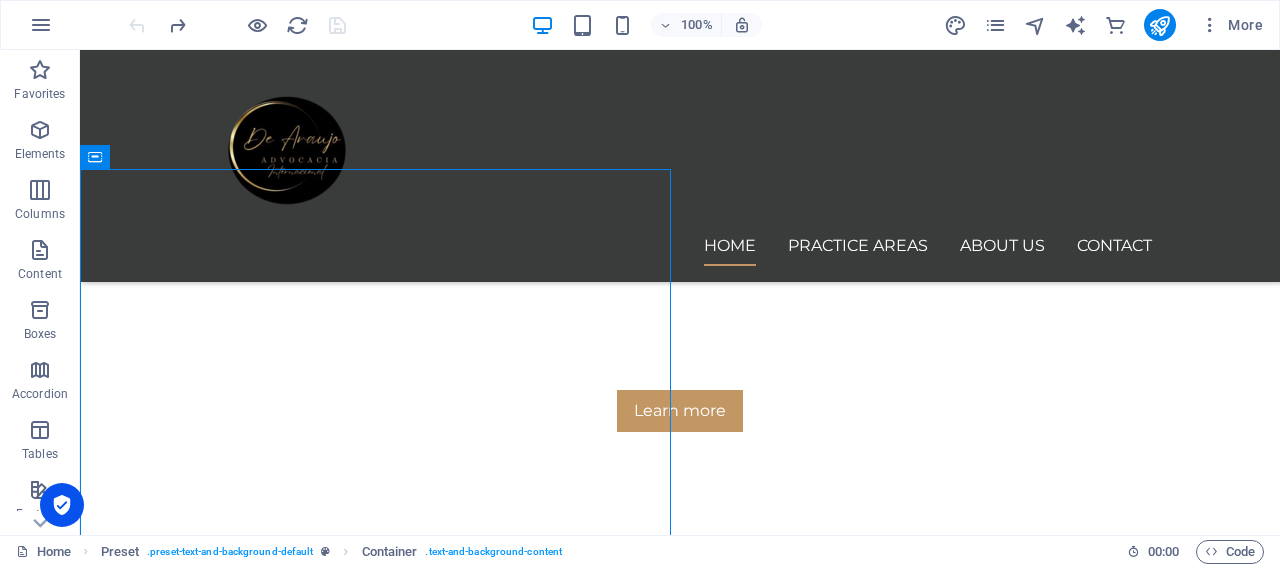 scroll, scrollTop: 1010, scrollLeft: 0, axis: vertical 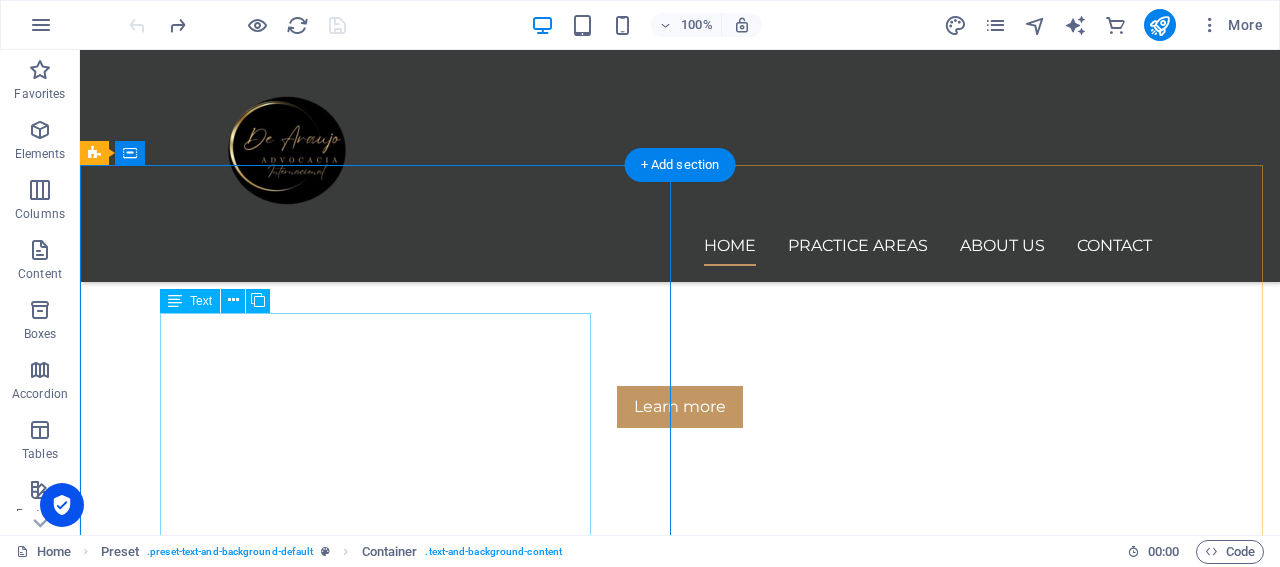 click on "Lorem ipsum dolor sit amet, consectetur adipisicing elit. Vitae, eos, voluptatem, et sequi distinctio adipisci omnis in error quas fuga tempore fugit incidunt quos. [PERSON_NAME], debitis architecto ducimus eligendi dignissimos modi ut non officiis repudiandae maiores. Fugit sit atque eaque dolorum autem reprehenderit porro omnis obcaecati laborum? Obcaecati, laboriosam, ex, deserunt, harum libero a voluptatem possimus culpa nisi eos quas dolore omnis debitis consequatur fugiat eaque nostrum excepturi nulla. Qui, molestias, nobis dicta enim voluptas repellendus tempore mollitia hic tempora natus ipsam sed quo distinctio suscipit officiis consectetur omnis odit saepe soluta atque magni consequuntur unde nemo voluptatem similique porro." at bounding box center (680, 1421) 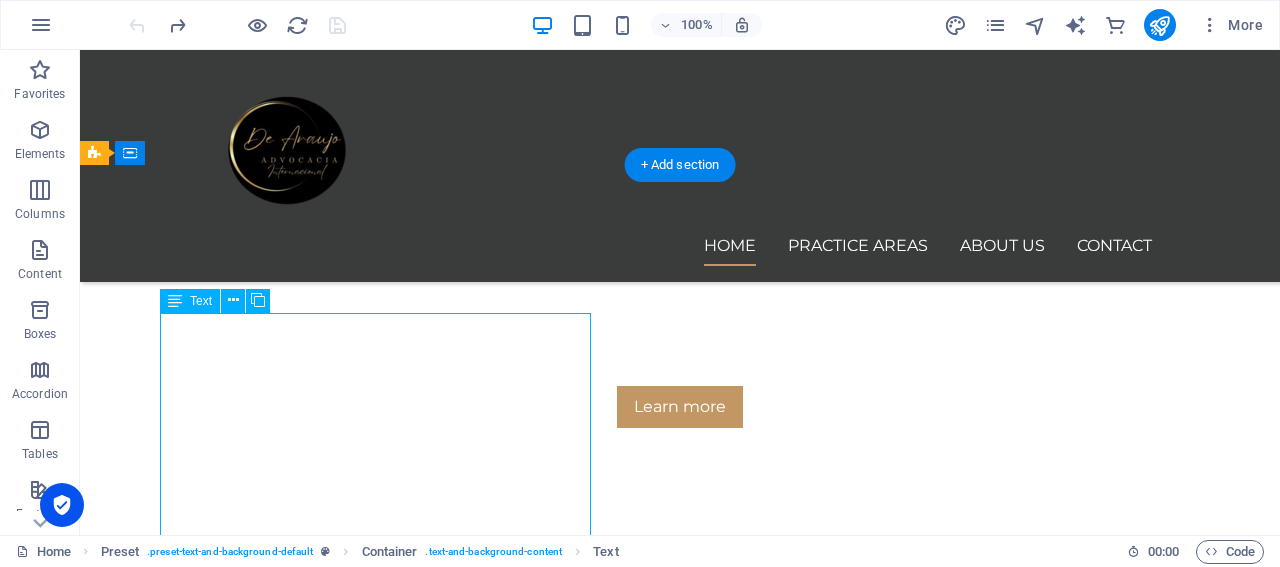 click on "Lorem ipsum dolor sit amet, consectetur adipisicing elit. Vitae, eos, voluptatem, et sequi distinctio adipisci omnis in error quas fuga tempore fugit incidunt quos. [PERSON_NAME], debitis architecto ducimus eligendi dignissimos modi ut non officiis repudiandae maiores. Fugit sit atque eaque dolorum autem reprehenderit porro omnis obcaecati laborum? Obcaecati, laboriosam, ex, deserunt, harum libero a voluptatem possimus culpa nisi eos quas dolore omnis debitis consequatur fugiat eaque nostrum excepturi nulla. Qui, molestias, nobis dicta enim voluptas repellendus tempore mollitia hic tempora natus ipsam sed quo distinctio suscipit officiis consectetur omnis odit saepe soluta atque magni consequuntur unde nemo voluptatem similique porro." at bounding box center [680, 1421] 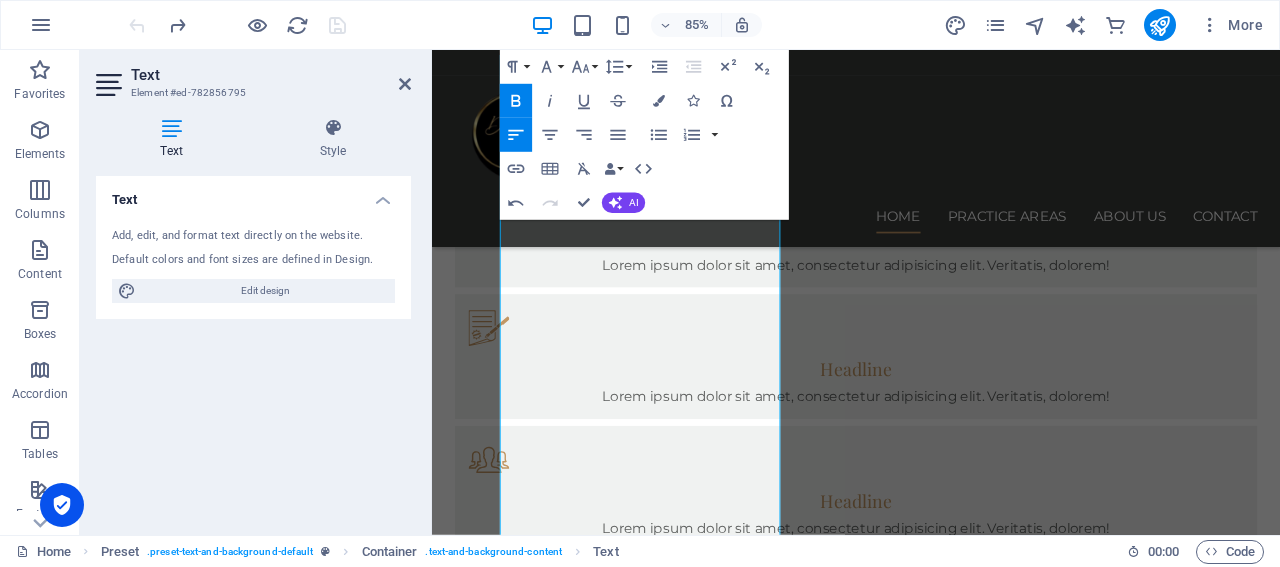 scroll, scrollTop: 1304, scrollLeft: 0, axis: vertical 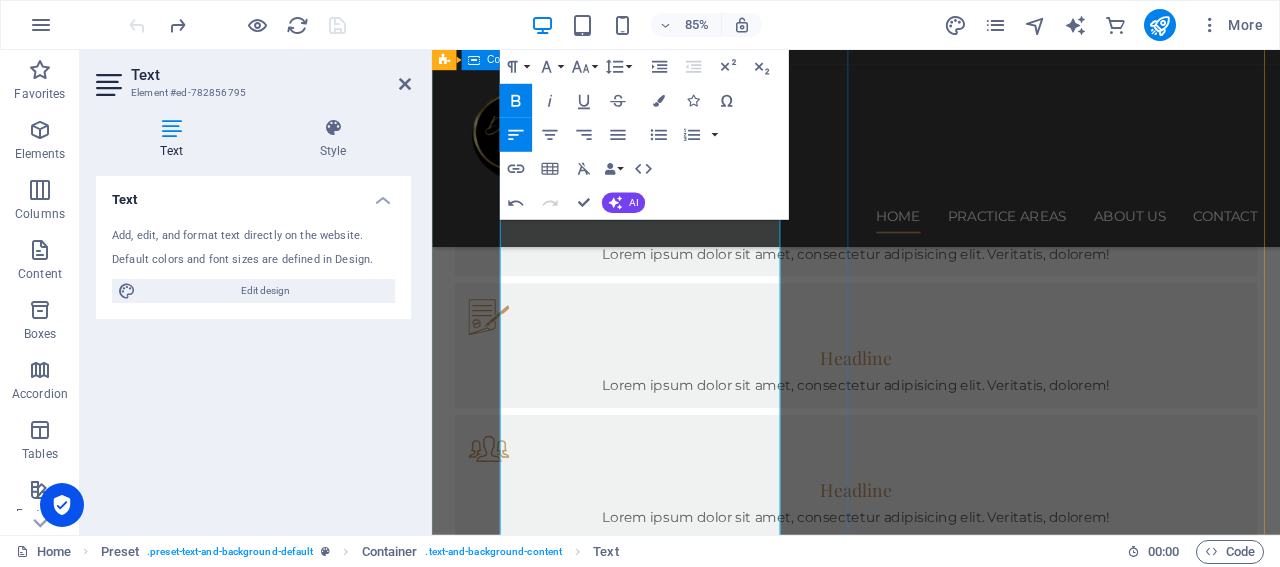 click on "TORNE-SE NOSSO CLIENTE Bem-vindos à De Araujo Advocacia! Prezado(a) Cliente, É com grande satisfação que a  De Araujo Advocacia  lhe dá as boas-vindas! Nosso escritório é especializado em oferecer soluções jurídicas personalizadas e de excelência, com atuação em diversas áreas do Direito, incluindo: Direito Internacional de Família : Assessoria em questões familiares com elementos transnacionais. Legalização de Documentos Brasileiros no Brasil : Suporte completo para regularização e autenticação de documentos. Legalização de Casamento, Divórcio e Adoção : Orientação e acompanhamento em processos familiares. Planejamento Patrimonial e Previdenciário : Estratégias para proteção e gestão de patrimônio e benefícios previdenciários. Direito Penal, Cível e Eleitoral : Representação e consultoria em questões criminais, cíveis e eleitorais. Direito de Imigração (Brasil e Estados Unidos) : Assistência especializada para processos migratórios. Nosso fundador,   e" at bounding box center [931, 1327] 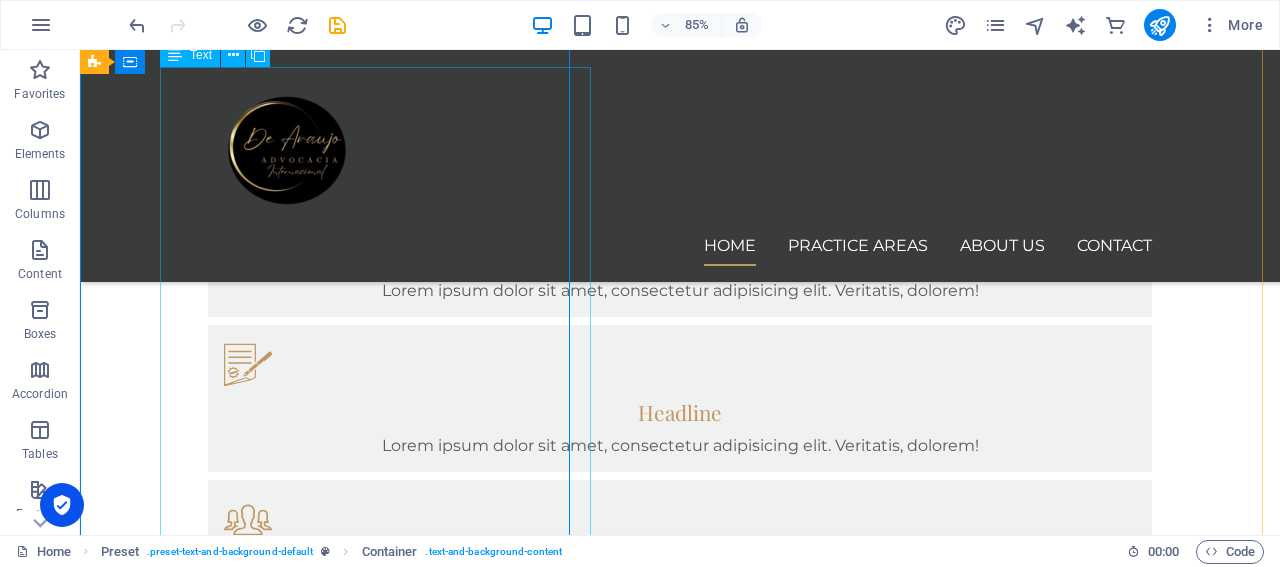 scroll, scrollTop: 1256, scrollLeft: 0, axis: vertical 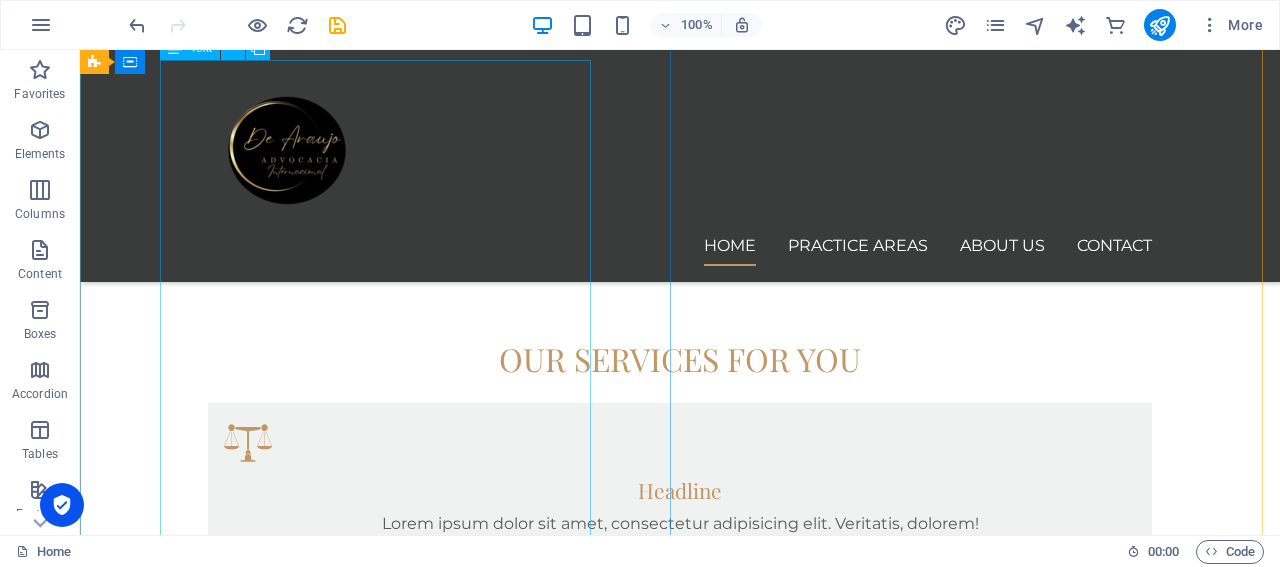 click on "Bem-vindos à De Araujo Advocacia! Prezado(a) Cliente, É com grande satisfação que a  De Araujo Advocacia  lhe dá as boas-vindas! Nosso escritório é especializado em oferecer soluções jurídicas personalizadas e de excelência, com atuação em diversas áreas do Direito, incluindo: Direito Internacional de Família : Assessoria em questões familiares com elementos transnacionais. Legalização de Documentos Brasileiros no Brasil : Suporte completo para regularização e autenticação de documentos. Legalização de Casamento, Divórcio e Adoção : Orientação e acompanhamento em processos familiares. Planejamento Patrimonial e Previdenciário : Estratégias para proteção e gestão de patrimônio e benefícios previdenciários. Direito Penal, Cível e Eleitoral : Representação e consultoria em questões criminais, cíveis e eleitorais. Direito de Imigração (Brasil e Estados Unidos) : Assistência especializada para processos migratórios. Nosso fundador,  Dr. Márcio de Araujo  e" at bounding box center (680, 1594) 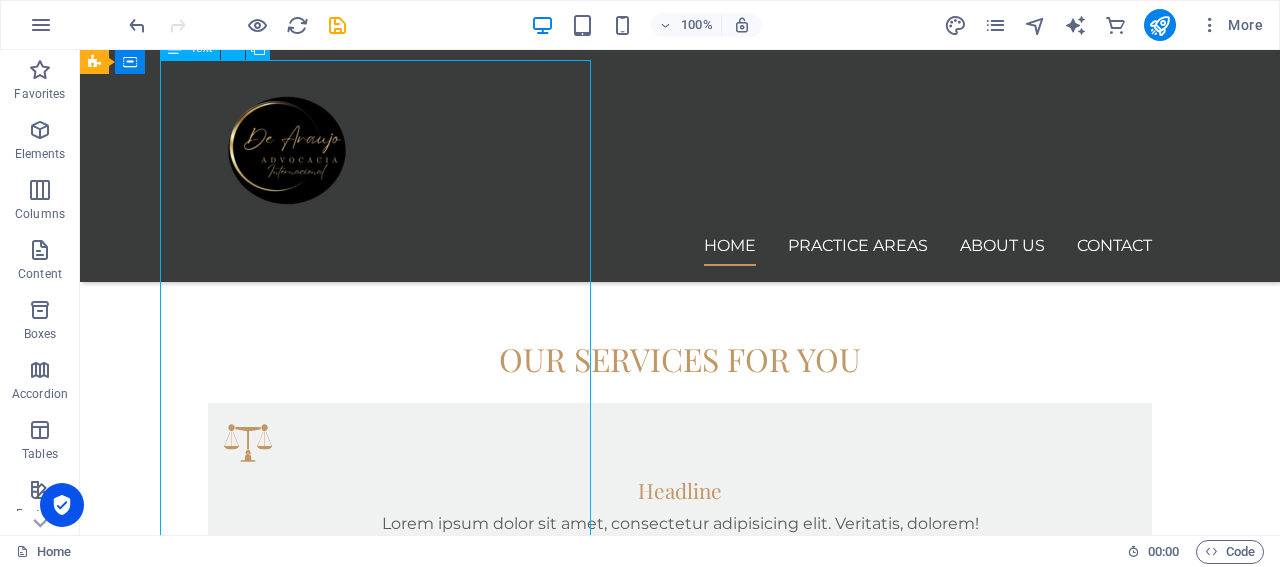 click on "Bem-vindos à De Araujo Advocacia! Prezado(a) Cliente, É com grande satisfação que a  De Araujo Advocacia  lhe dá as boas-vindas! Nosso escritório é especializado em oferecer soluções jurídicas personalizadas e de excelência, com atuação em diversas áreas do Direito, incluindo: Direito Internacional de Família : Assessoria em questões familiares com elementos transnacionais. Legalização de Documentos Brasileiros no Brasil : Suporte completo para regularização e autenticação de documentos. Legalização de Casamento, Divórcio e Adoção : Orientação e acompanhamento em processos familiares. Planejamento Patrimonial e Previdenciário : Estratégias para proteção e gestão de patrimônio e benefícios previdenciários. Direito Penal, Cível e Eleitoral : Representação e consultoria em questões criminais, cíveis e eleitorais. Direito de Imigração (Brasil e Estados Unidos) : Assistência especializada para processos migratórios. Nosso fundador,  Dr. Márcio de Araujo  e" at bounding box center (680, 1594) 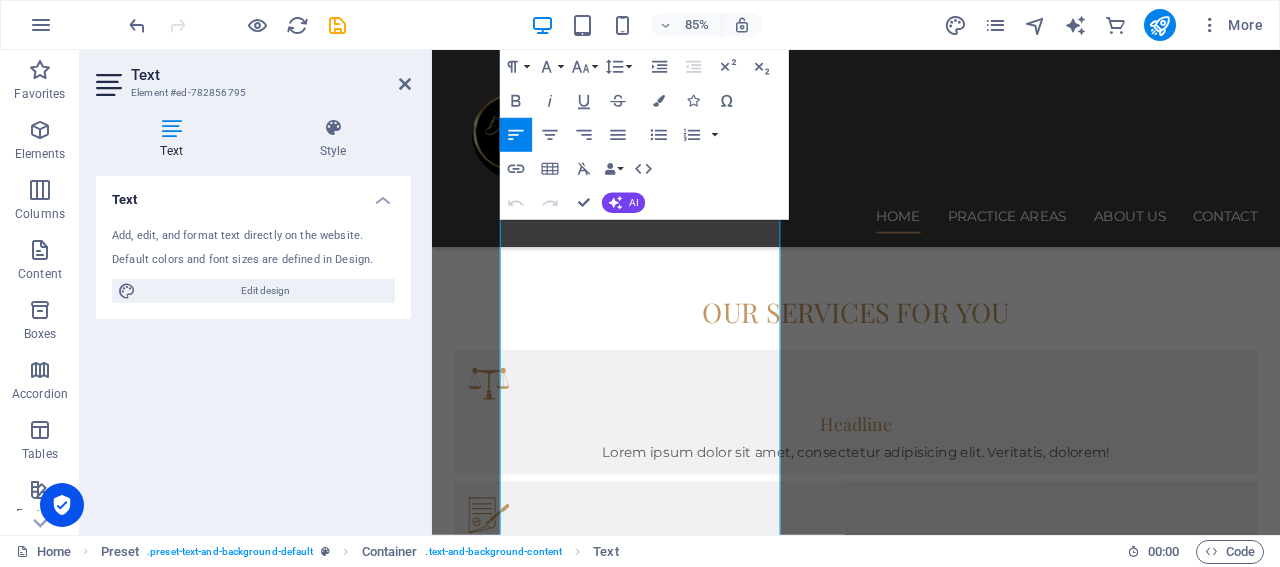 scroll, scrollTop: 1311, scrollLeft: 0, axis: vertical 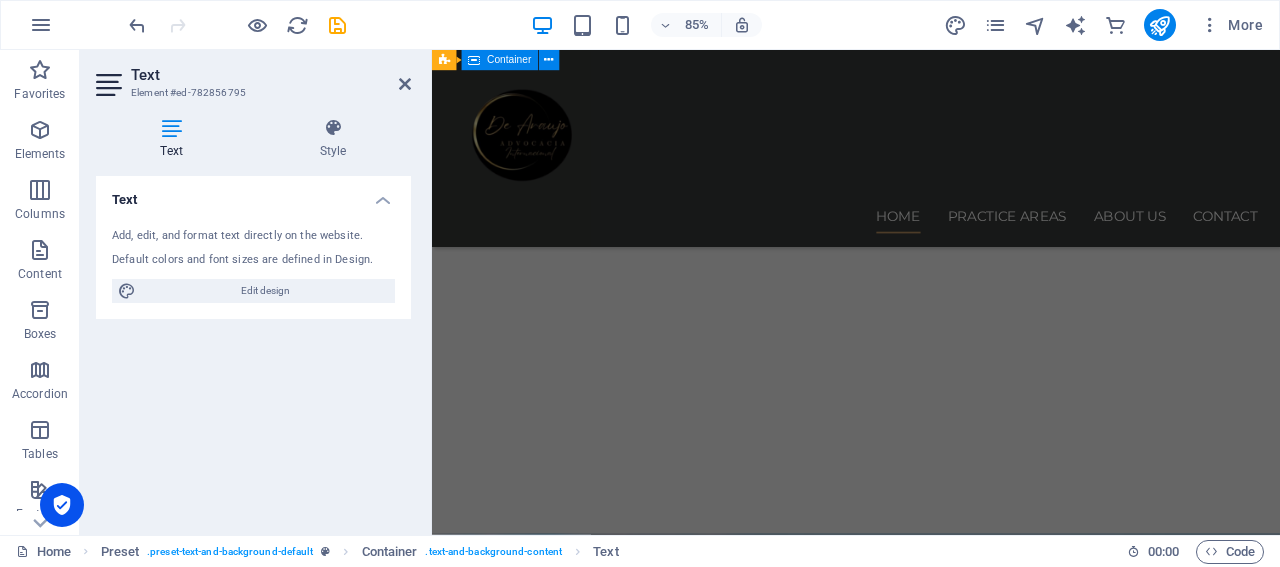 drag, startPoint x: 514, startPoint y: 450, endPoint x: 636, endPoint y: 666, distance: 248.07257 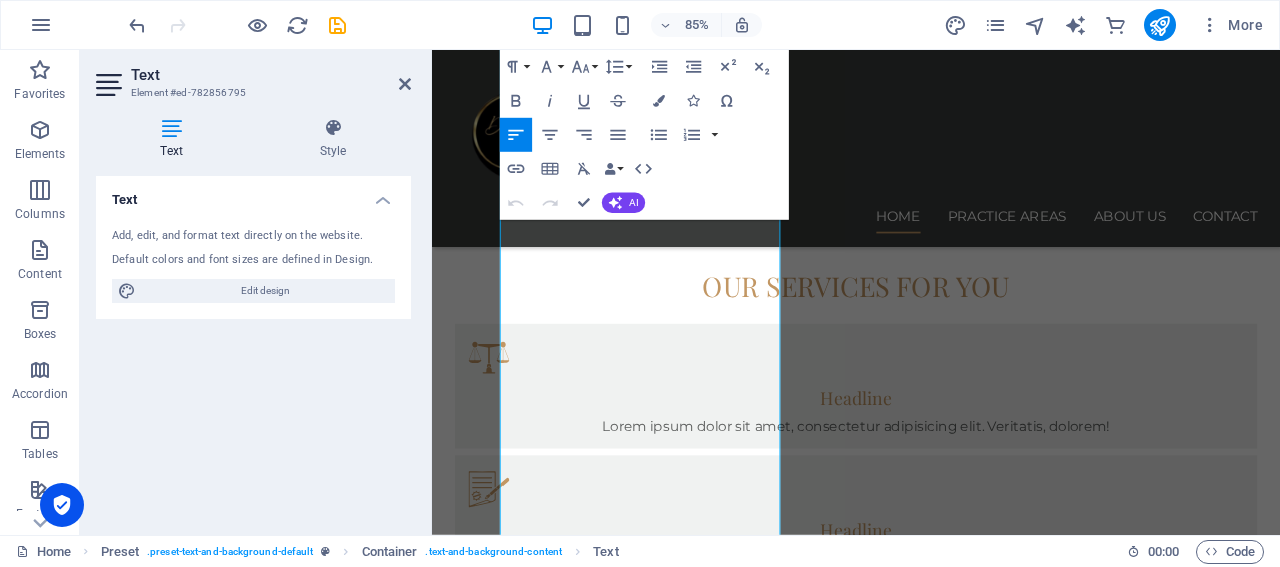 scroll, scrollTop: 1288, scrollLeft: 0, axis: vertical 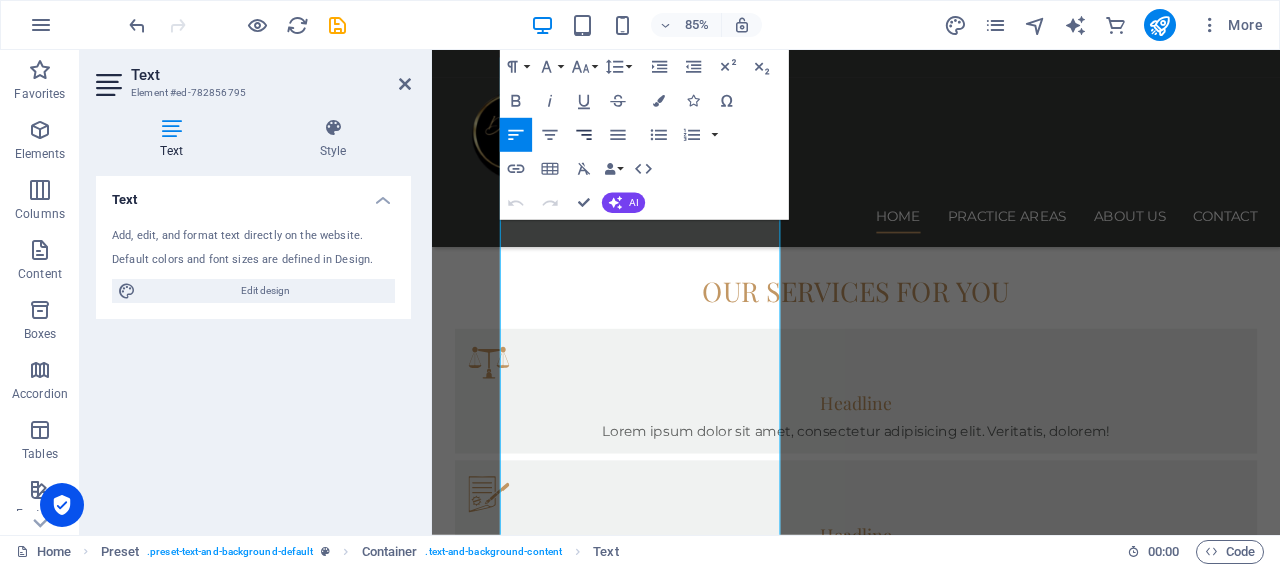 click 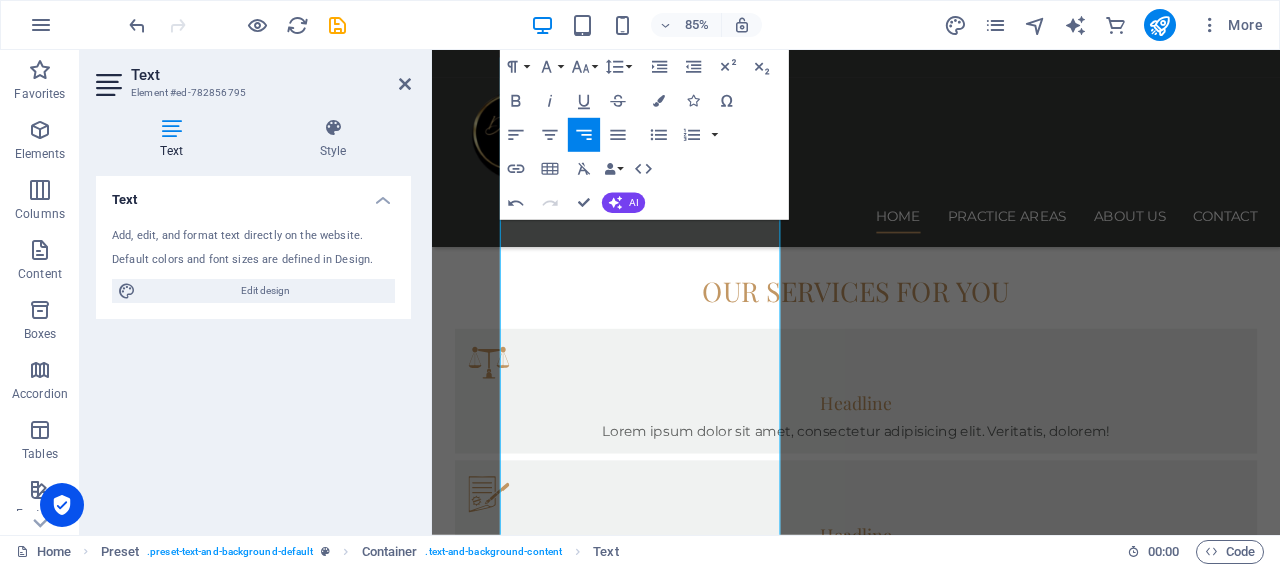 click 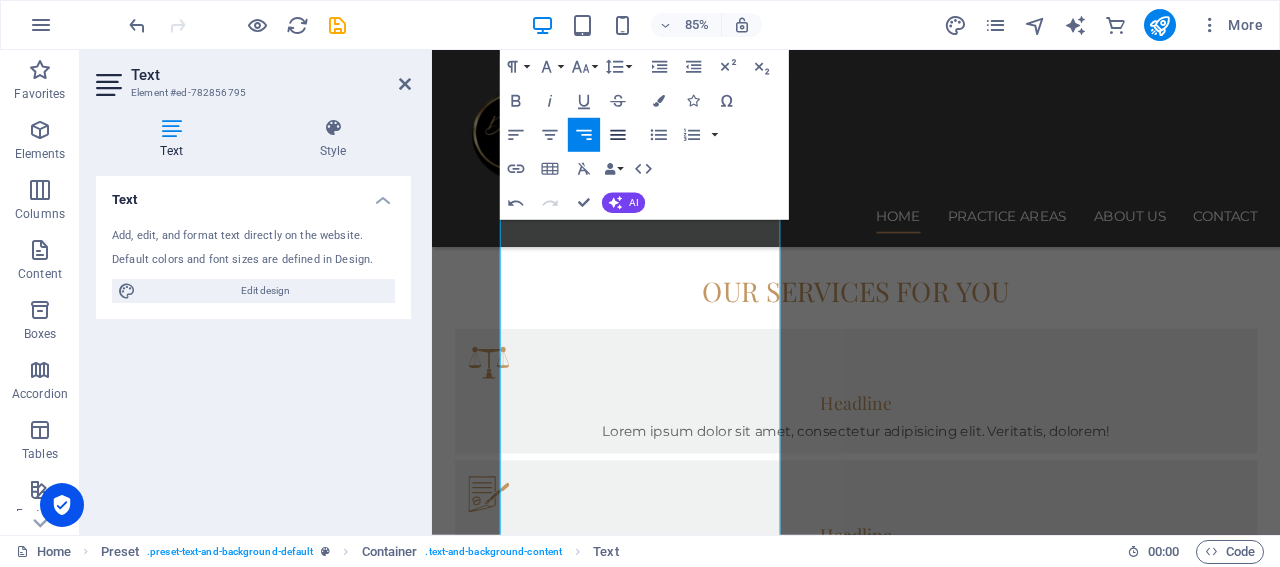 click 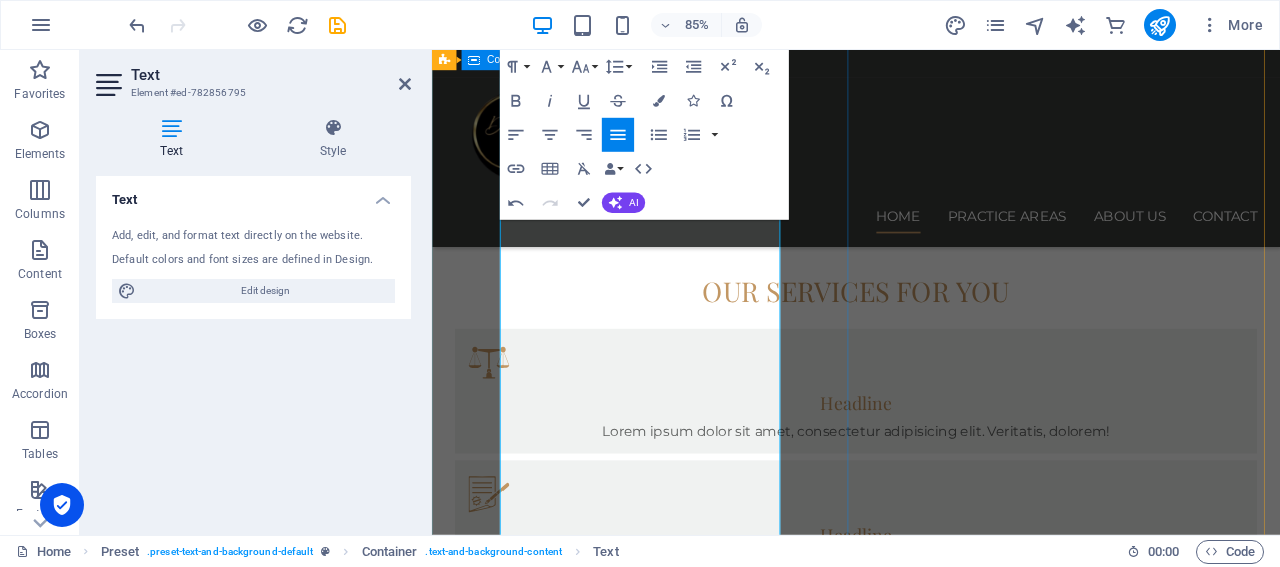 click on "TORNE-SE NOSSO CLIENTE Bem-vindos à De Araujo Advocacia! Prezado(a) Cliente, É com grande satisfação que a  De Araujo Advocacia  lhe dá as boas-vindas! Nosso escritório é especializado em oferecer soluções jurídicas personalizadas e de excelência, com atuação em diversas áreas do Direito, incluindo: Direito Internacional de Família : Assessoria em questões familiares com elementos transnacionais. Legalização de Documentos Brasileiros no Brasil : Suporte completo para regularização e autenticação de documentos. Legalização de Casamento, Divórcio e Adoção : Orientação e acompanhamento em processos familiares. Planejamento Patrimonial e Previdenciário : Estratégias para proteção e gestão de patrimônio e benefícios previdenciários. Direito Penal, Cível e Eleitoral : Representação e consultoria em questões criminais, cíveis e eleitorais. Direito de Imigração (Brasil e Estados Unidos) : Assistência especializada para processos migratórios. Nosso fundador,   e" at bounding box center [931, 1535] 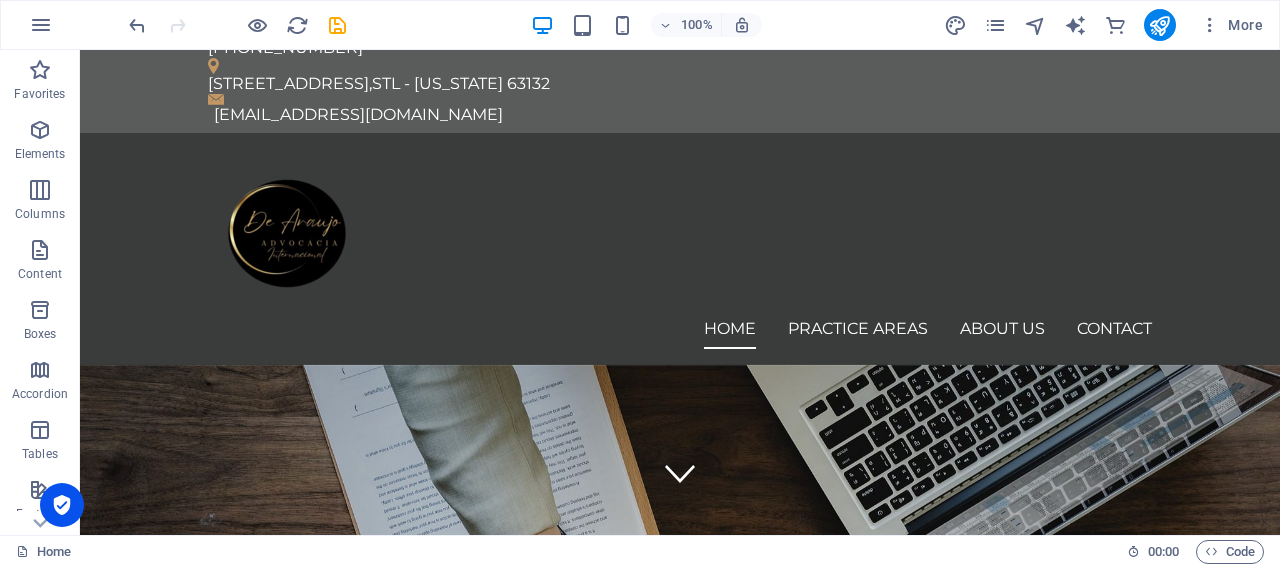 scroll, scrollTop: 0, scrollLeft: 0, axis: both 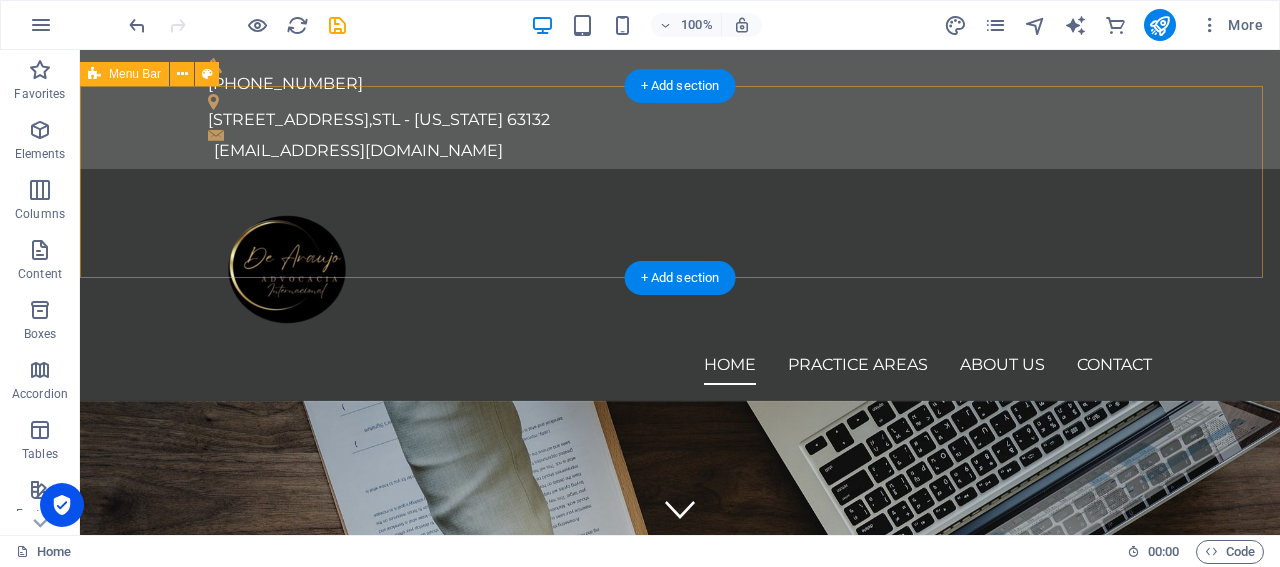 click on "Home Practice Areas About us Contact" at bounding box center (680, 285) 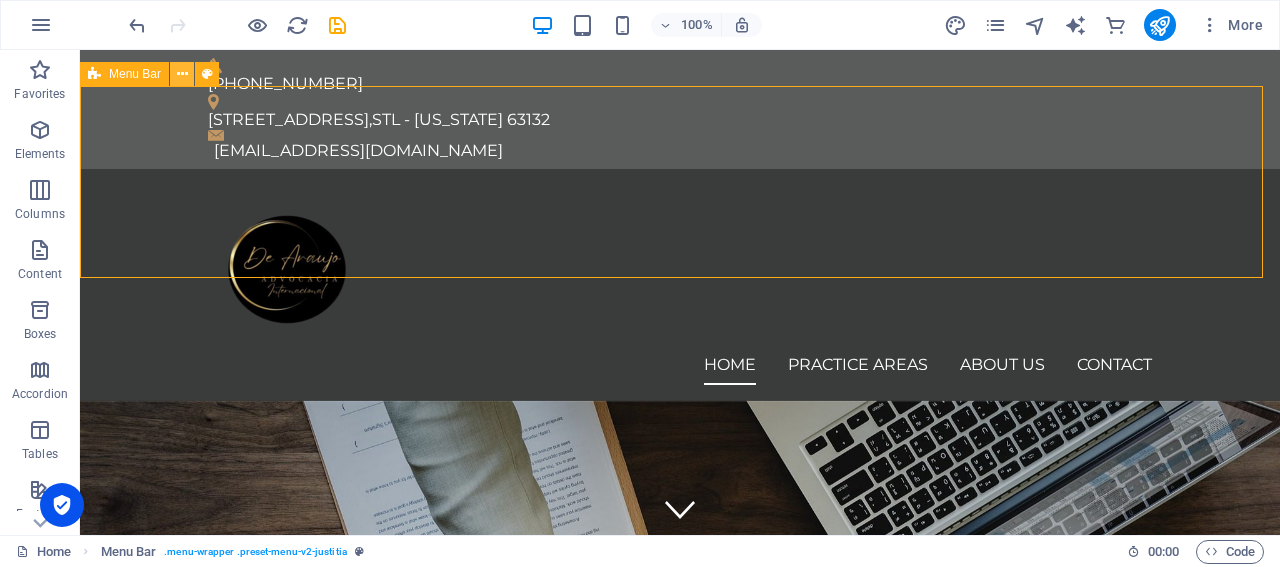 click at bounding box center (182, 74) 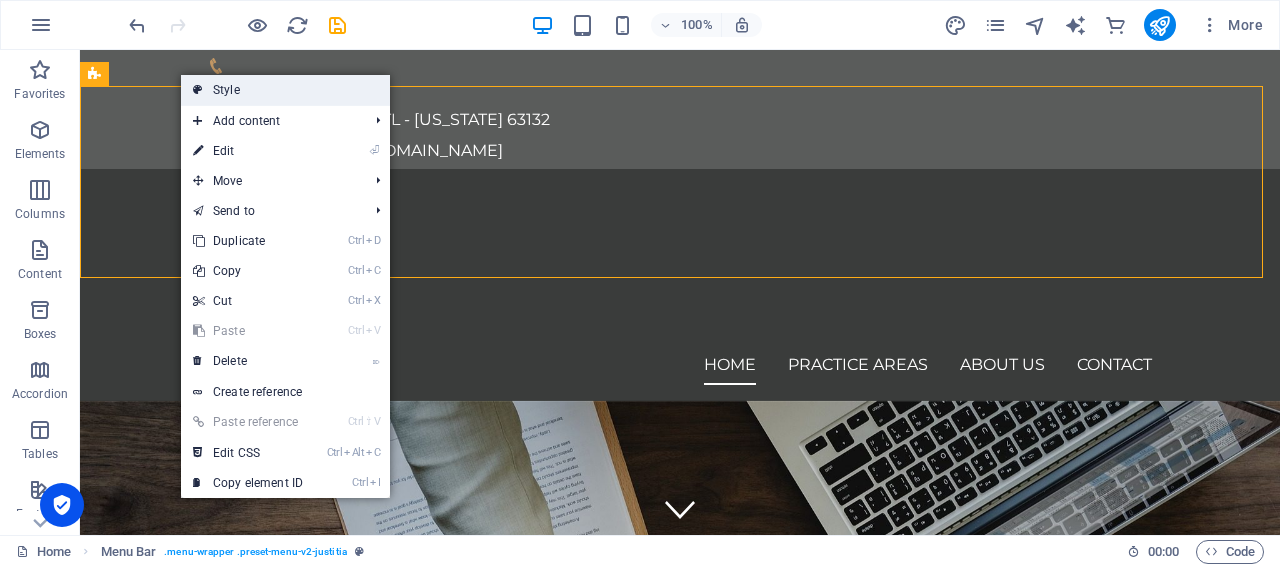 click at bounding box center (198, 90) 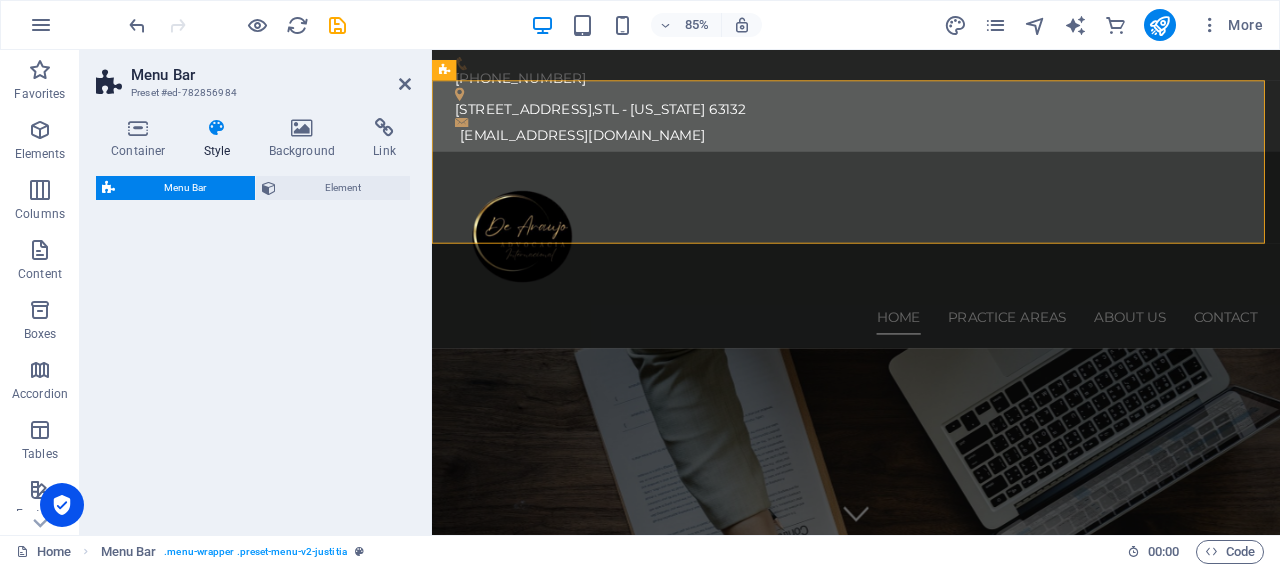 select on "rem" 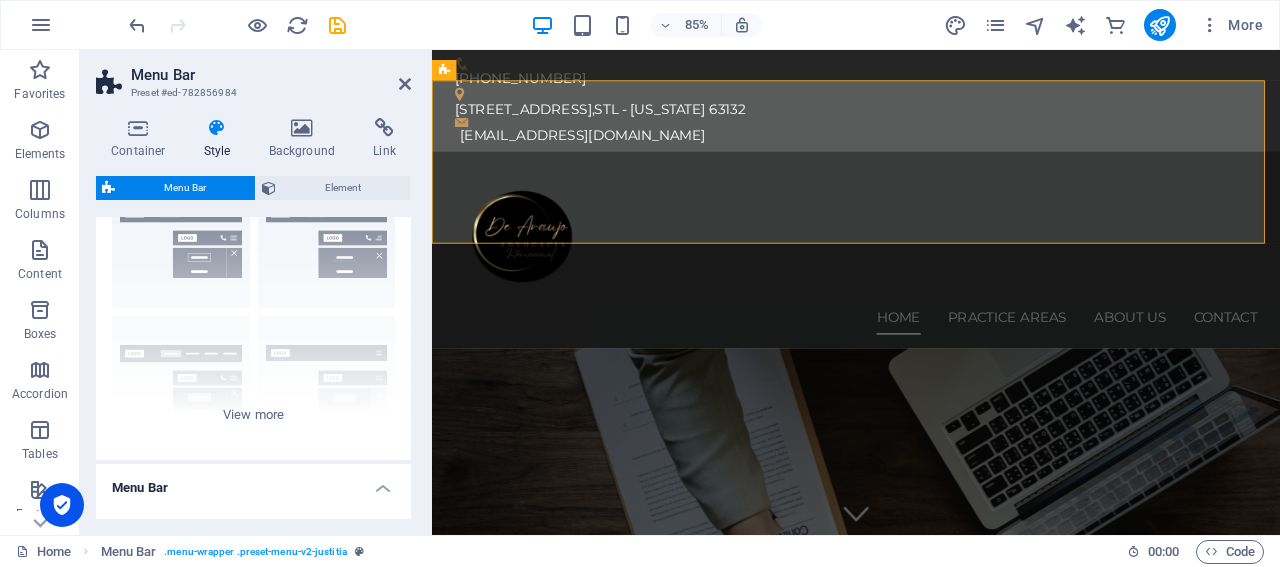 scroll, scrollTop: 104, scrollLeft: 0, axis: vertical 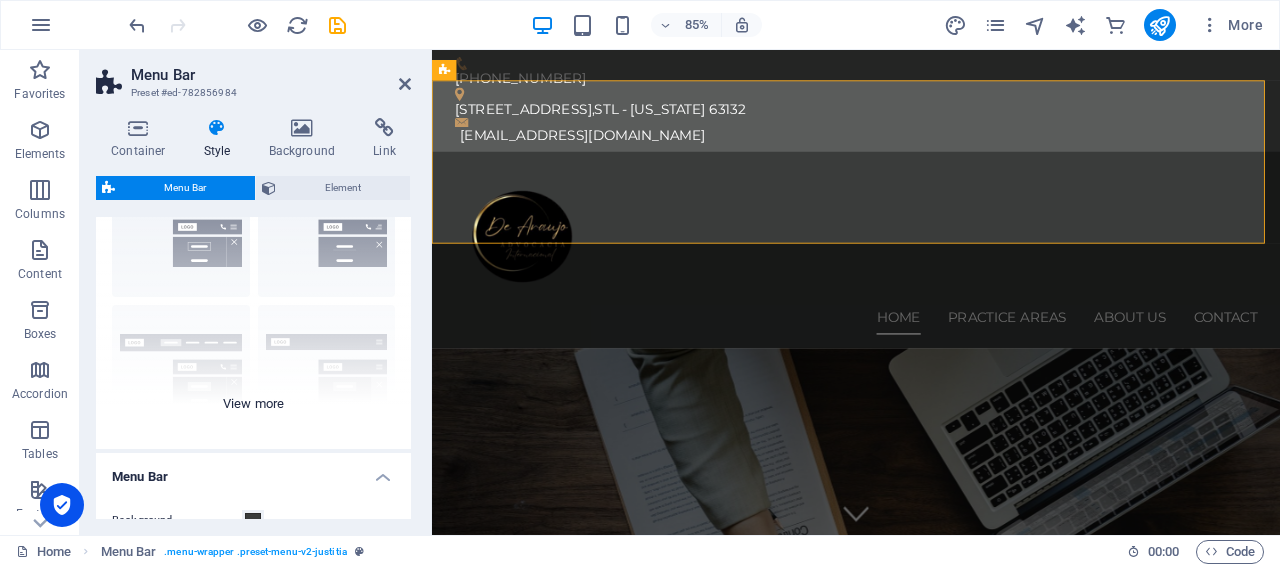 click on "Border Centered Default Fixed Loki Trigger Wide XXL" at bounding box center (253, 299) 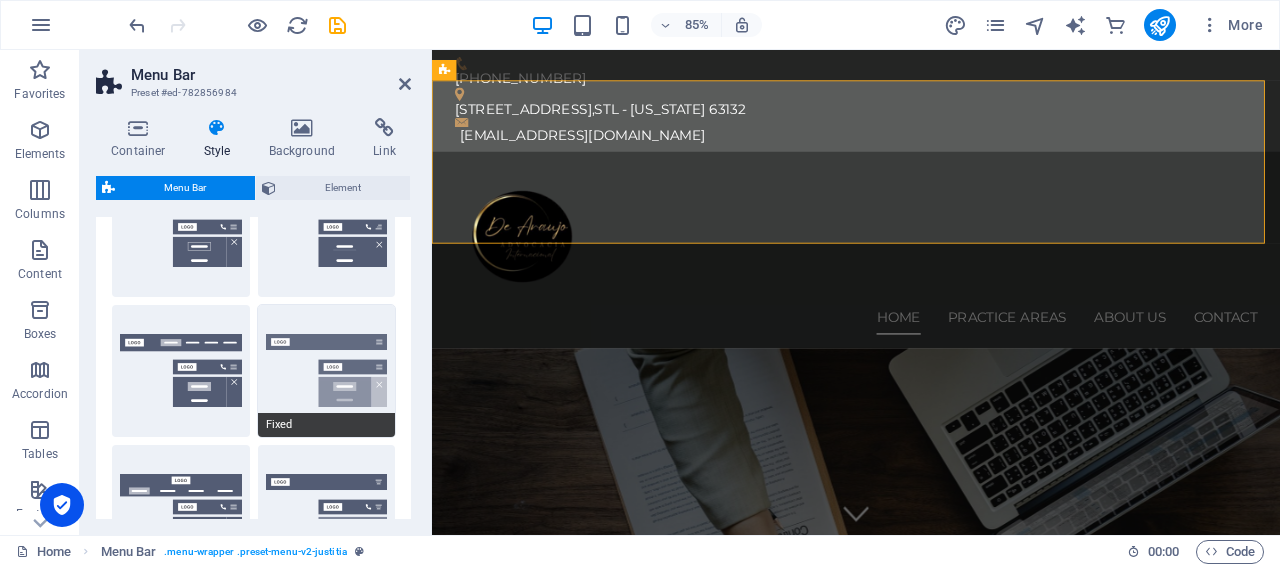 scroll, scrollTop: 103, scrollLeft: 0, axis: vertical 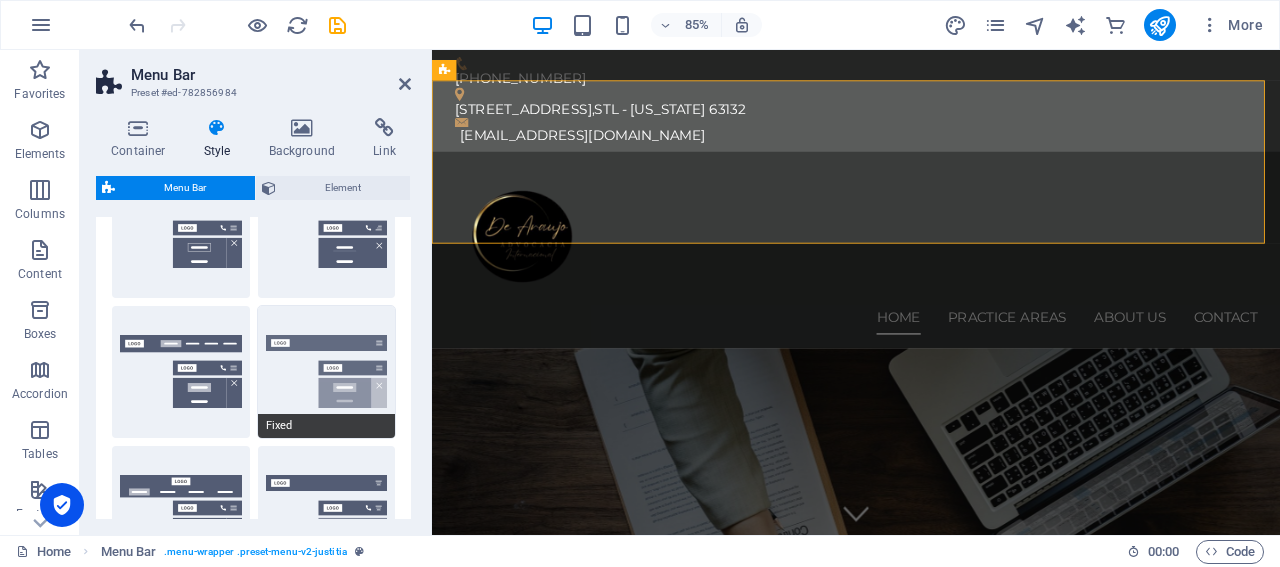click on "Fixed" at bounding box center (327, 372) 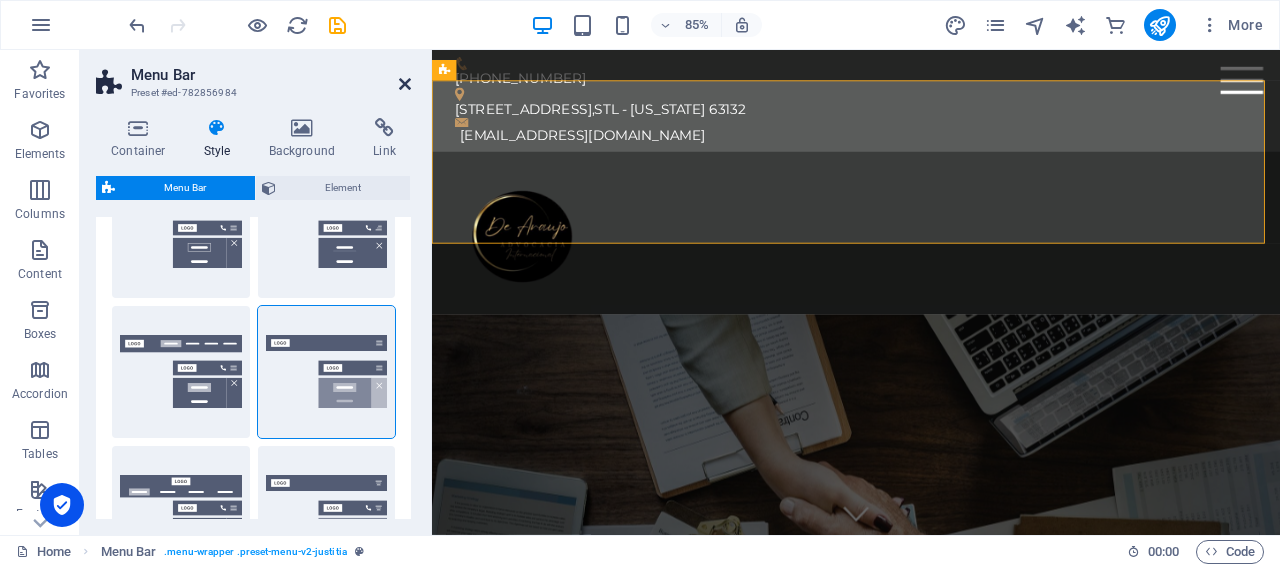 click at bounding box center [405, 84] 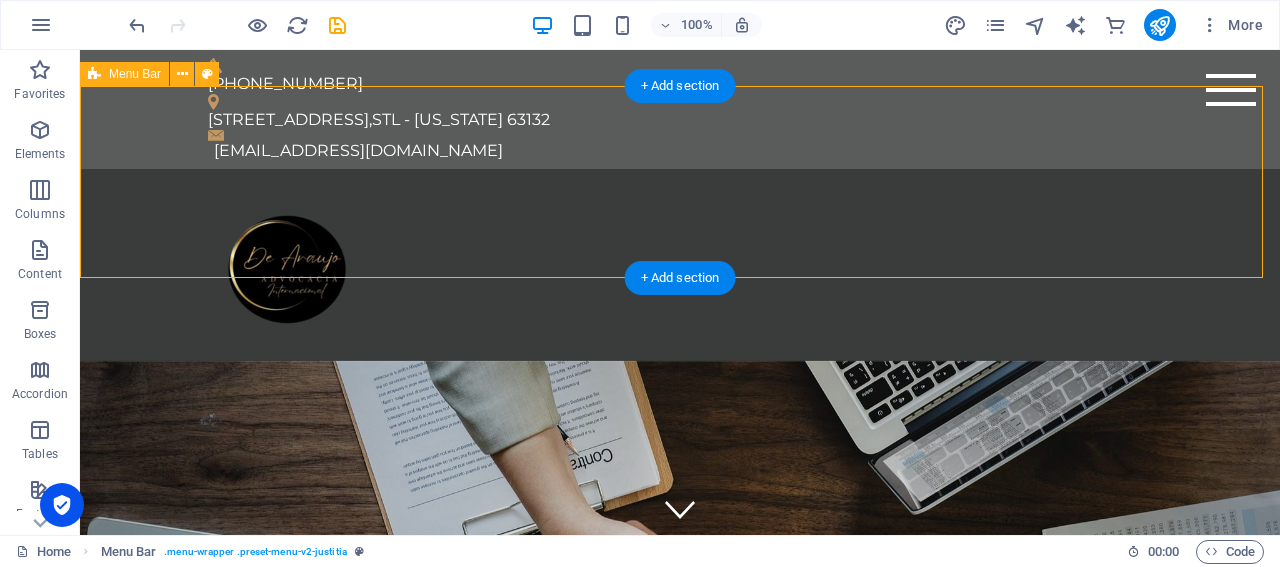 click on "Home Practice Areas About us Contact" at bounding box center (680, 265) 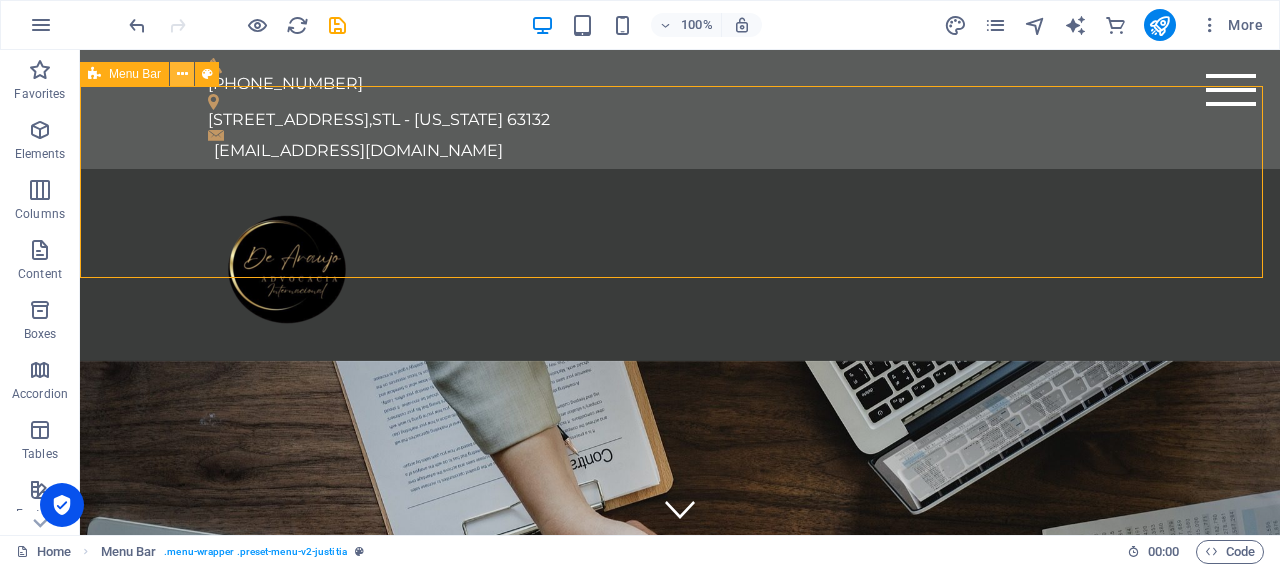 click at bounding box center (182, 74) 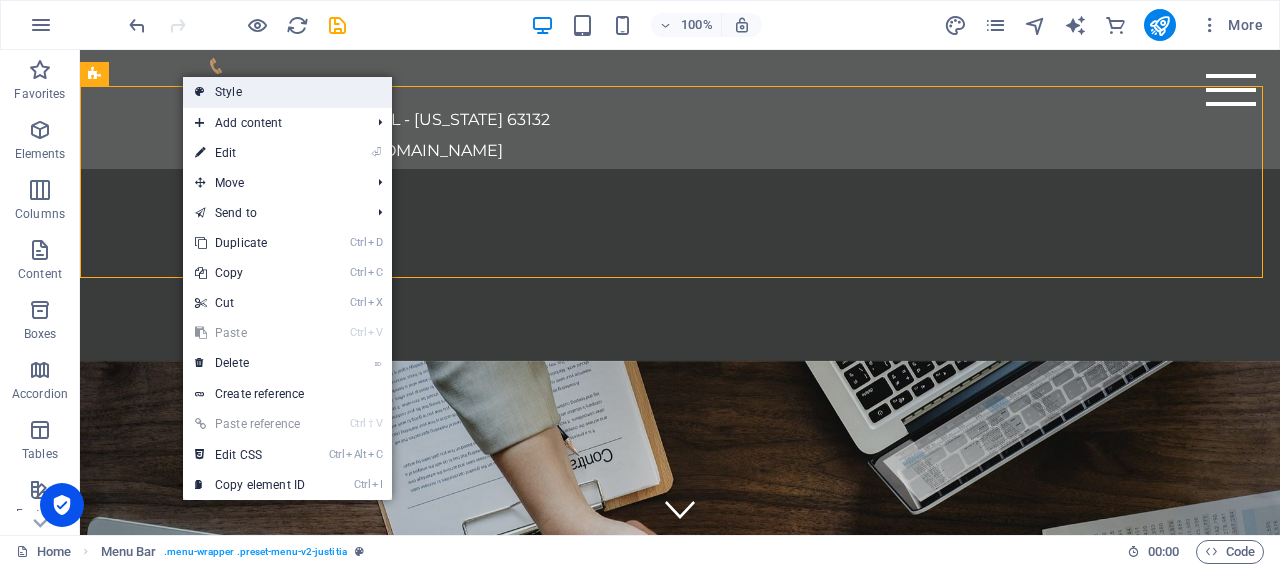 click at bounding box center (200, 92) 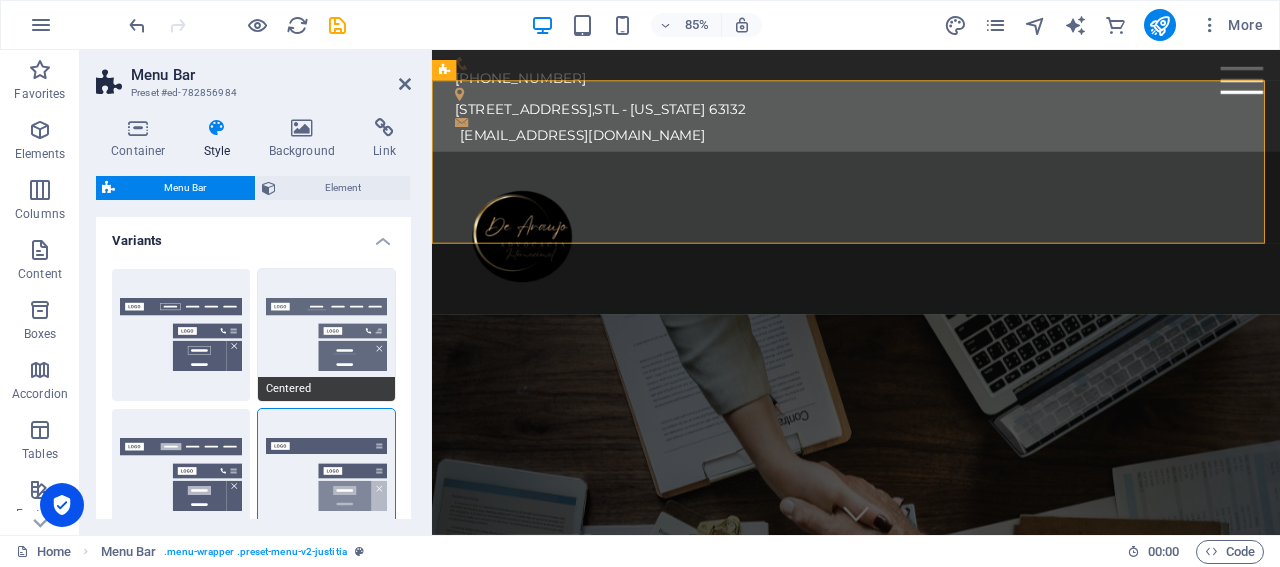 click on "Centered" at bounding box center [327, 335] 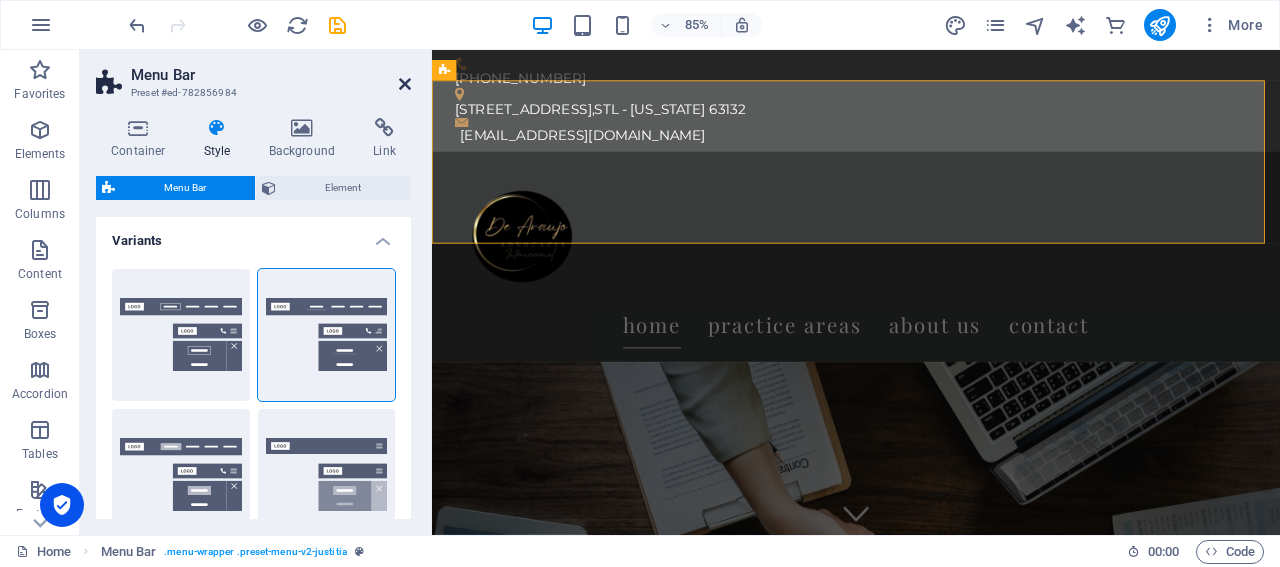 click at bounding box center [405, 84] 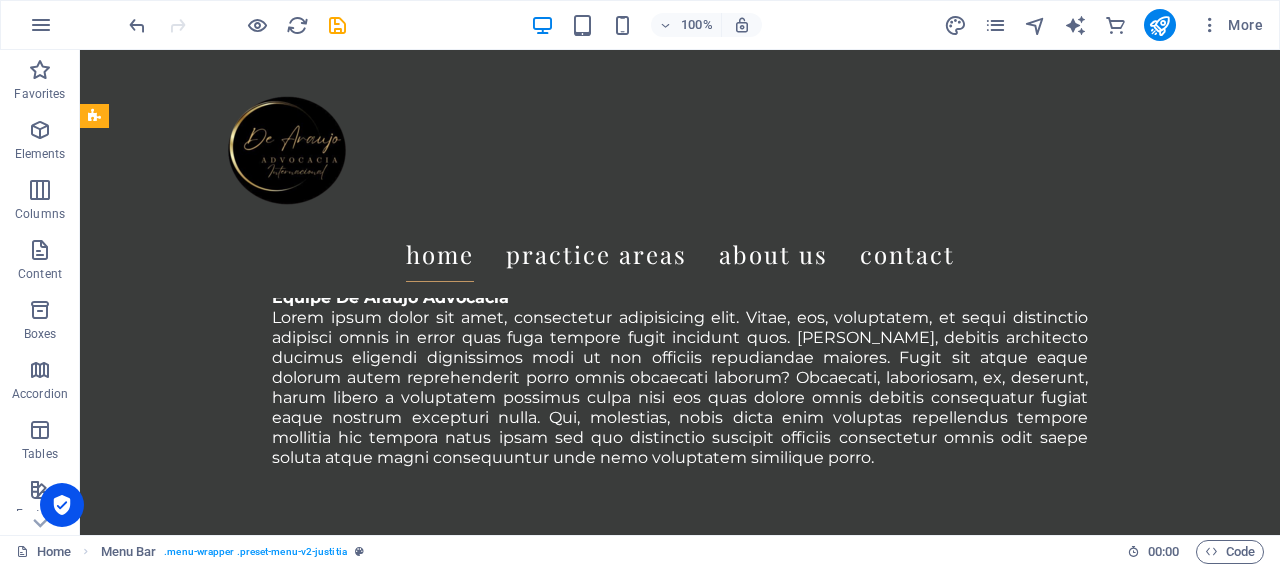 scroll, scrollTop: 2770, scrollLeft: 0, axis: vertical 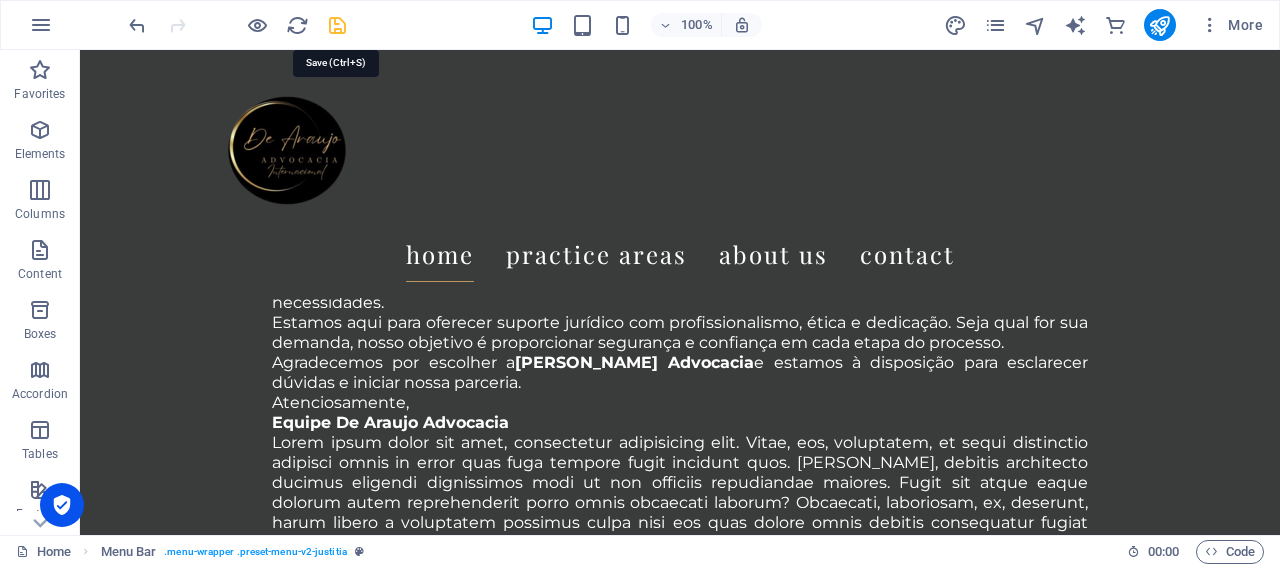click at bounding box center [337, 25] 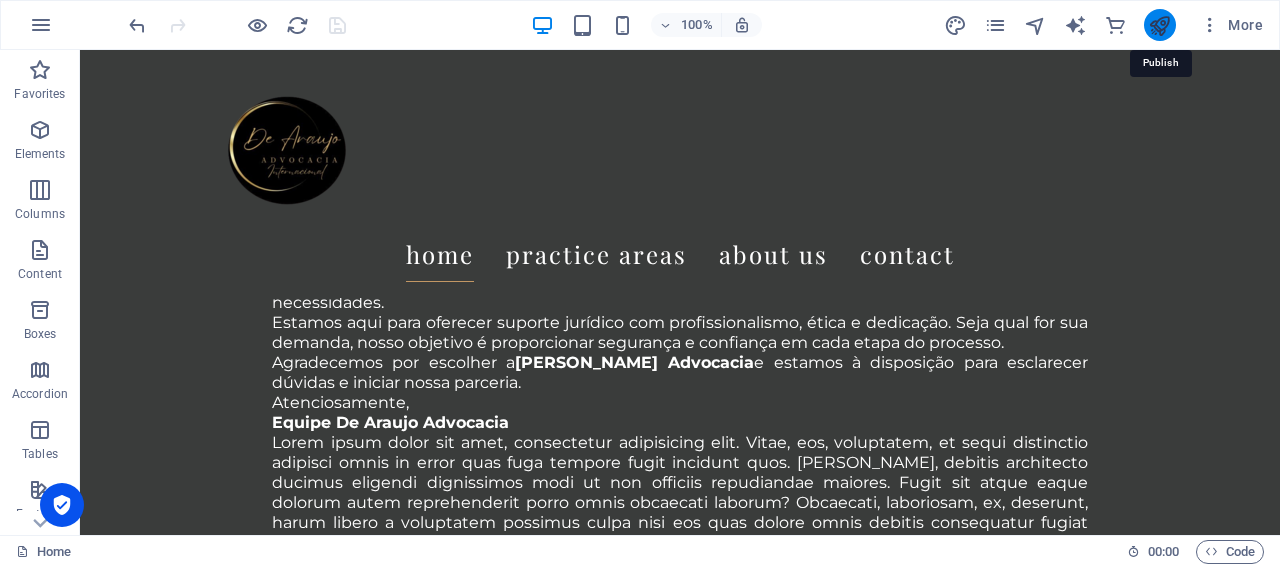 click at bounding box center [1159, 25] 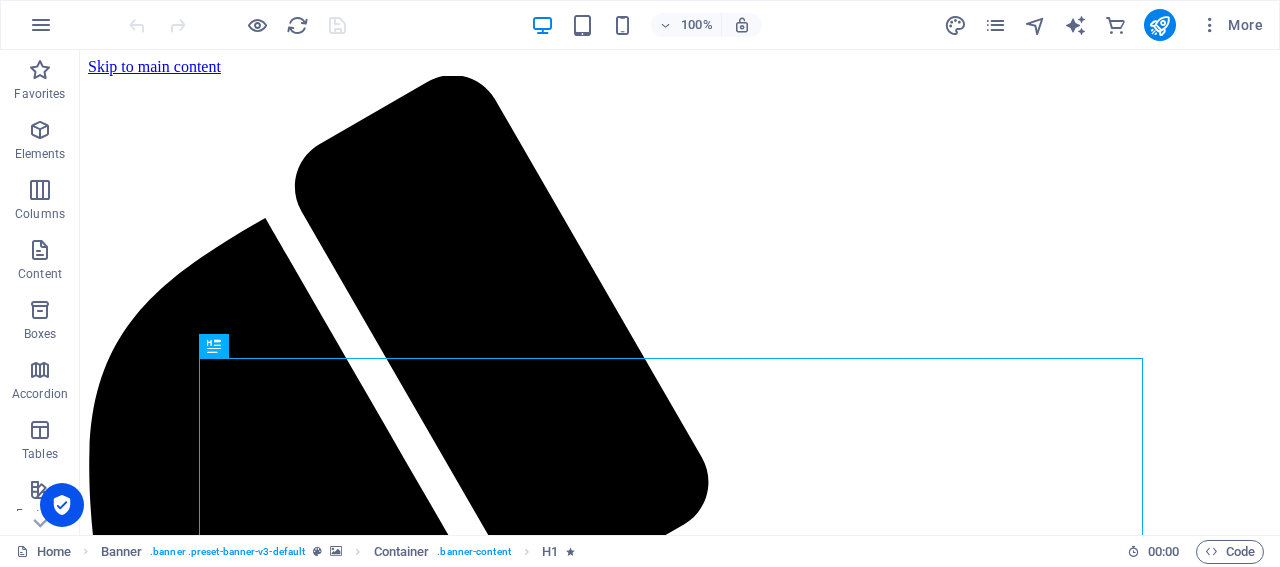 scroll, scrollTop: 0, scrollLeft: 0, axis: both 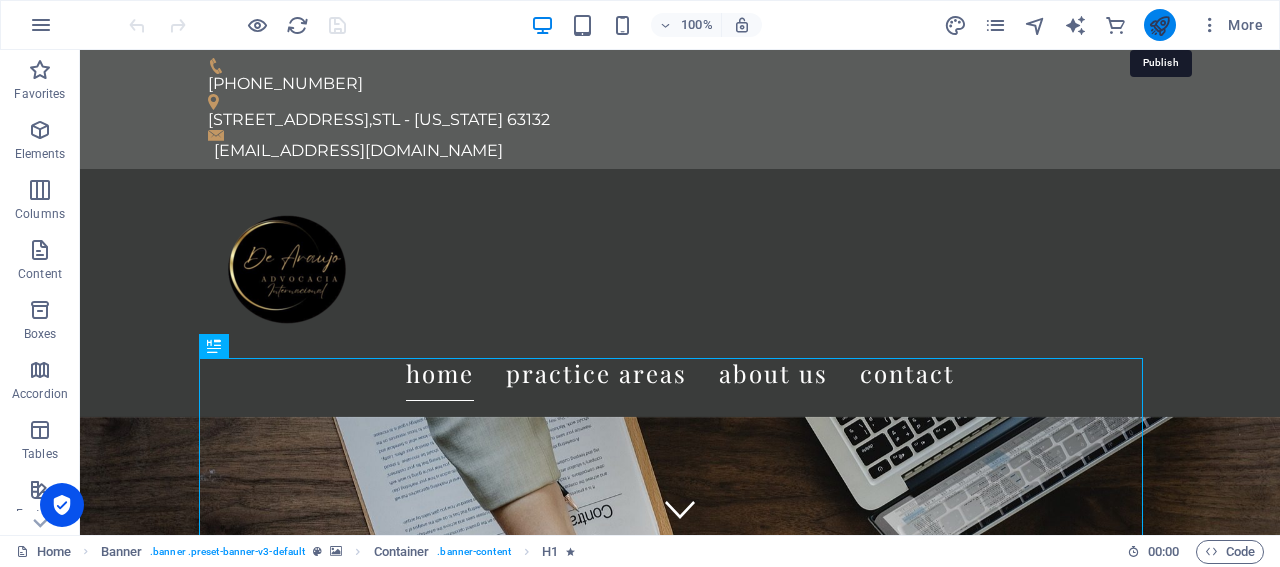 click at bounding box center (1159, 25) 